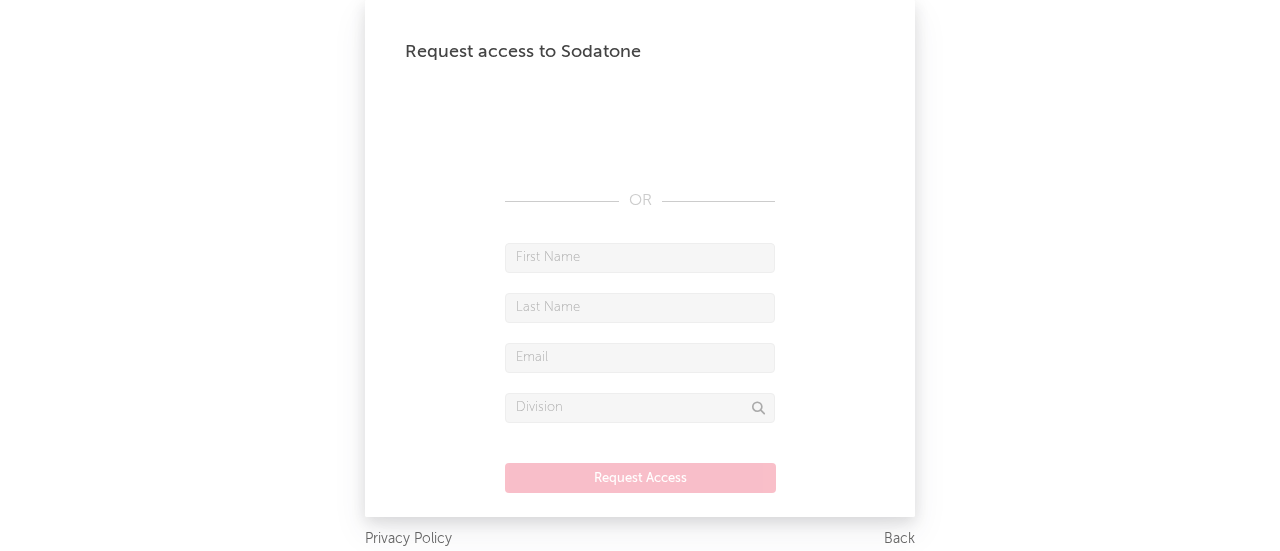 scroll, scrollTop: 0, scrollLeft: 0, axis: both 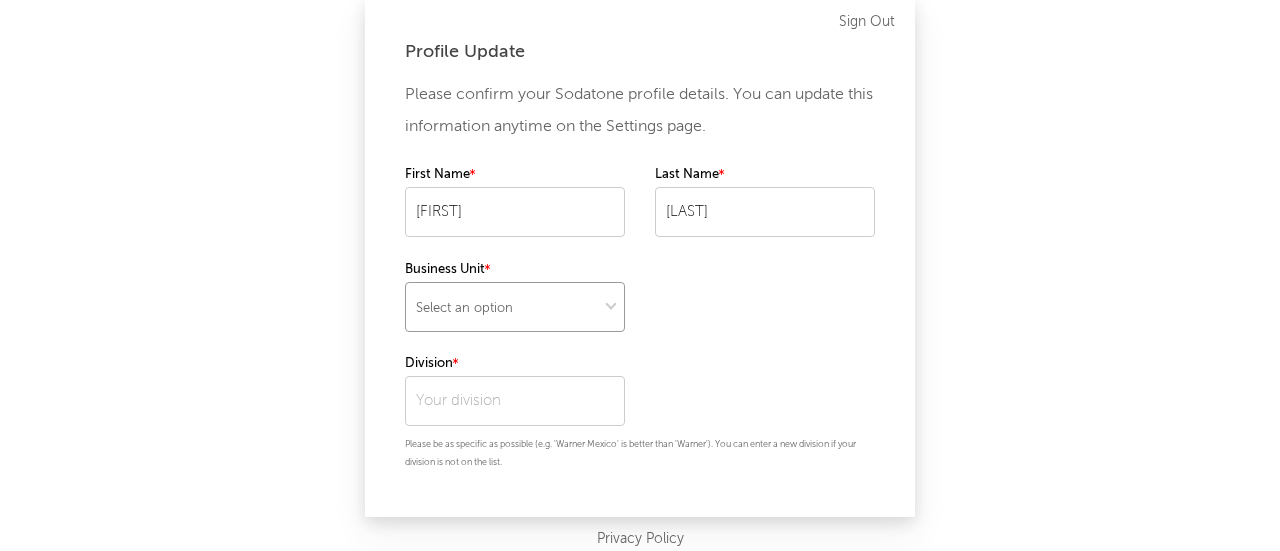 click on "Select an option" at bounding box center (515, 307) 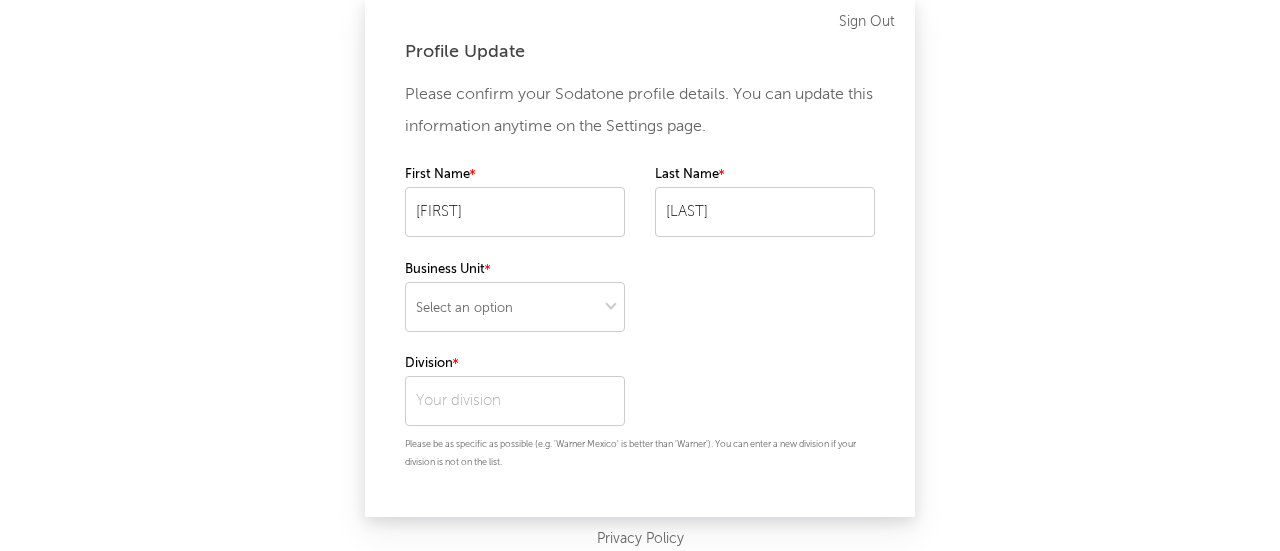 click on "Please confirm your Sodatone profile details. You can update this information anytime on the Settings page. First Name [FIRST] Last Name [LAST] Business Unit Select an option Division Please be as specific as possible (e.g. 'Warner Mexico' is better than 'Warner'). You can enter a new division if your division is not on the list. Next" at bounding box center [640, 285] 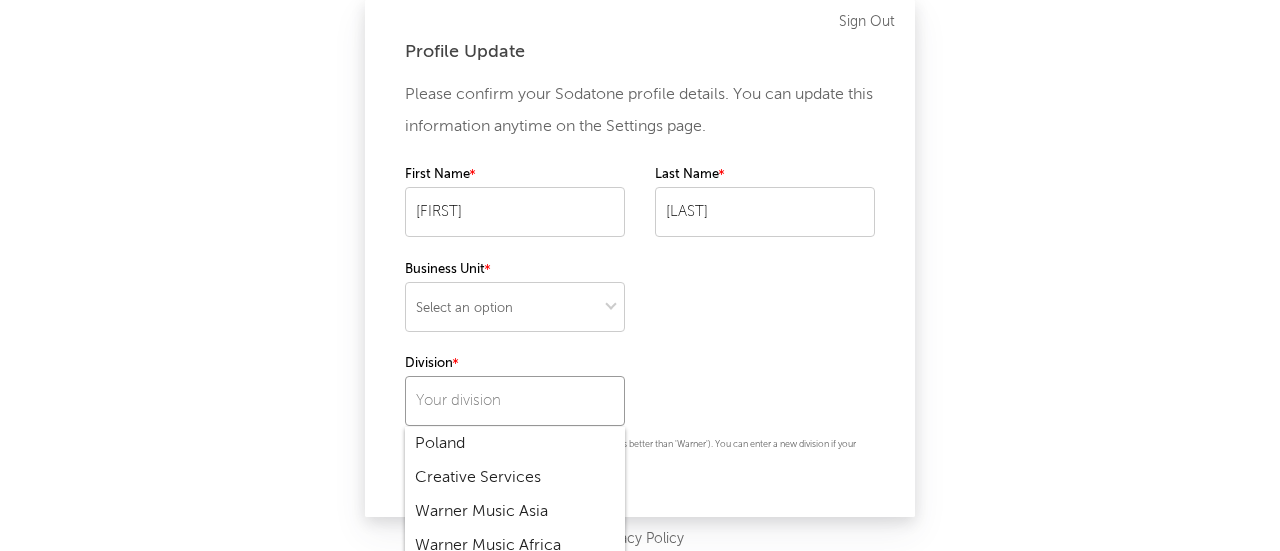 click at bounding box center [515, 401] 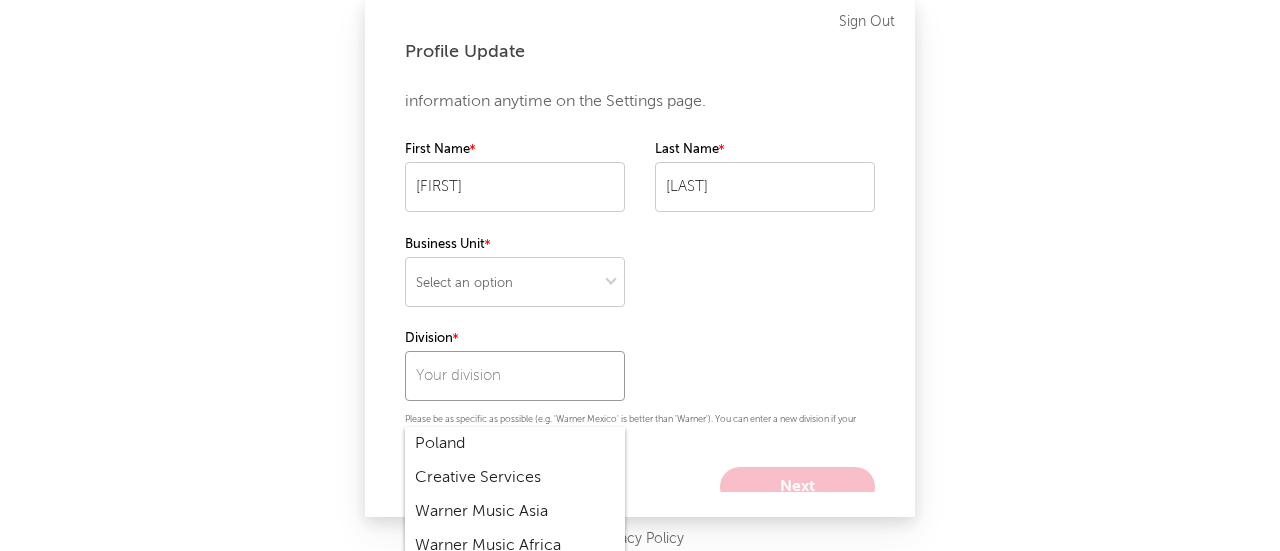scroll, scrollTop: 39, scrollLeft: 0, axis: vertical 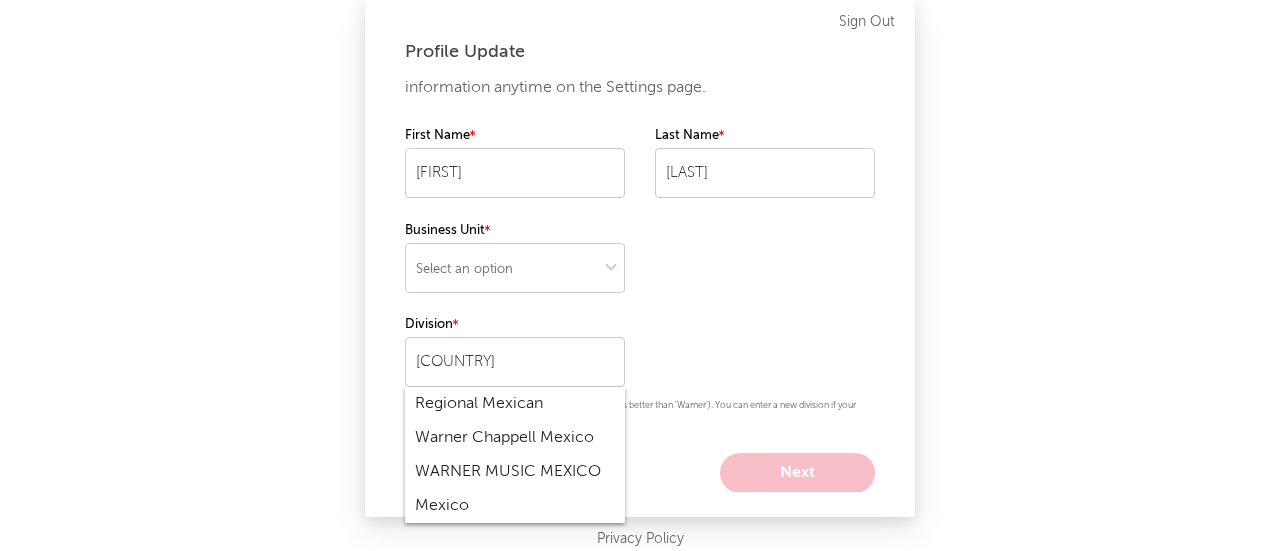 click on "WARNER MUSIC MEXICO" at bounding box center (515, 472) 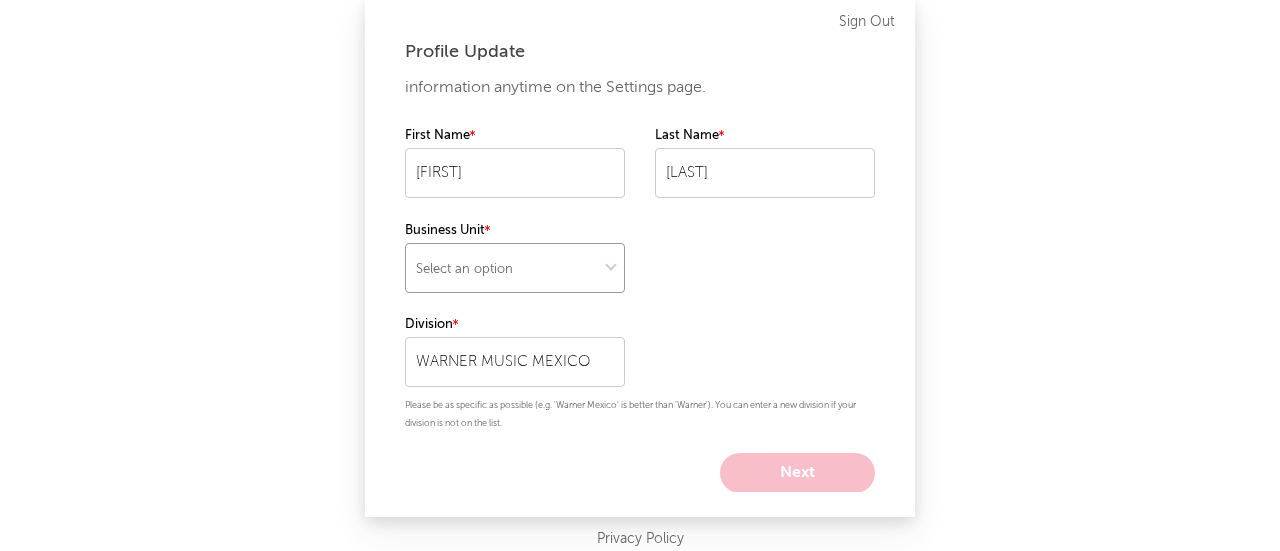 click on "Select an option" at bounding box center [515, 268] 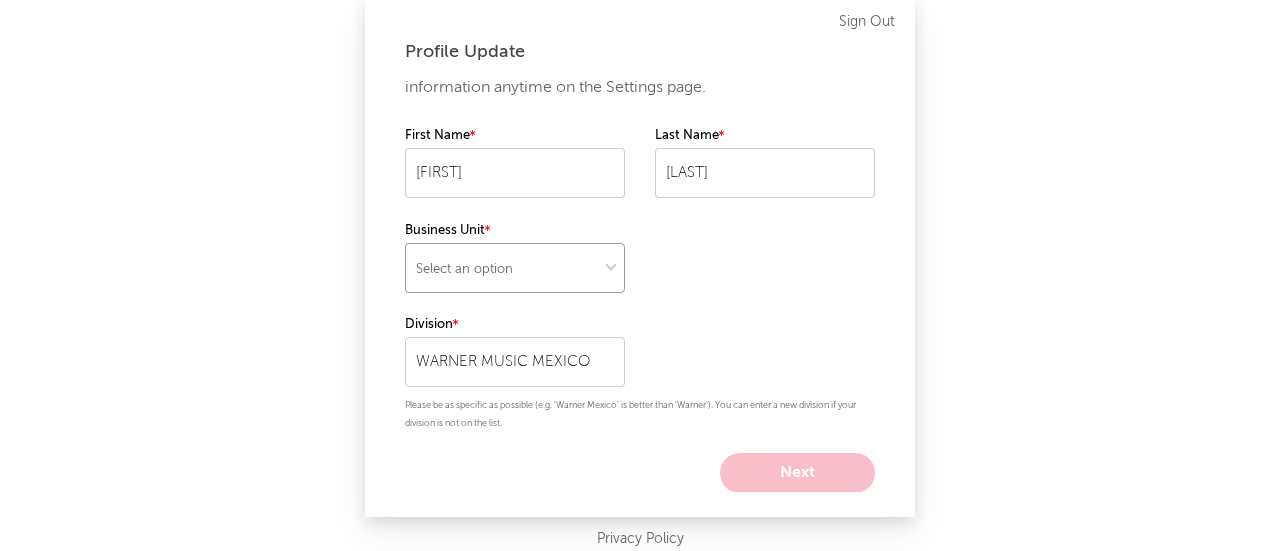 select on "recorded_music" 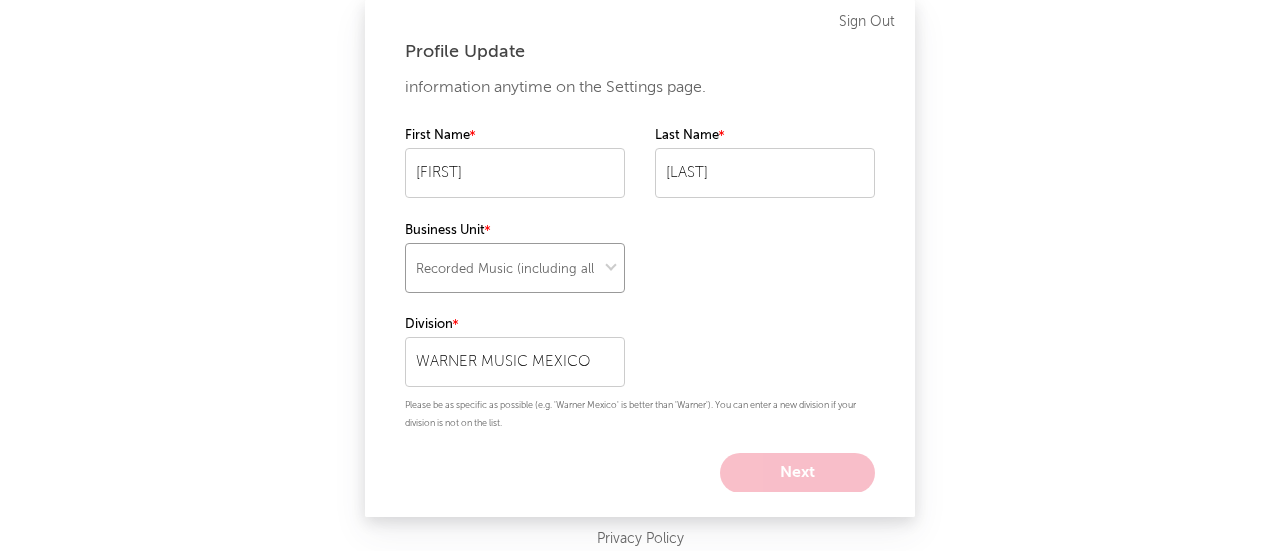 click on "Select an option" at bounding box center (515, 268) 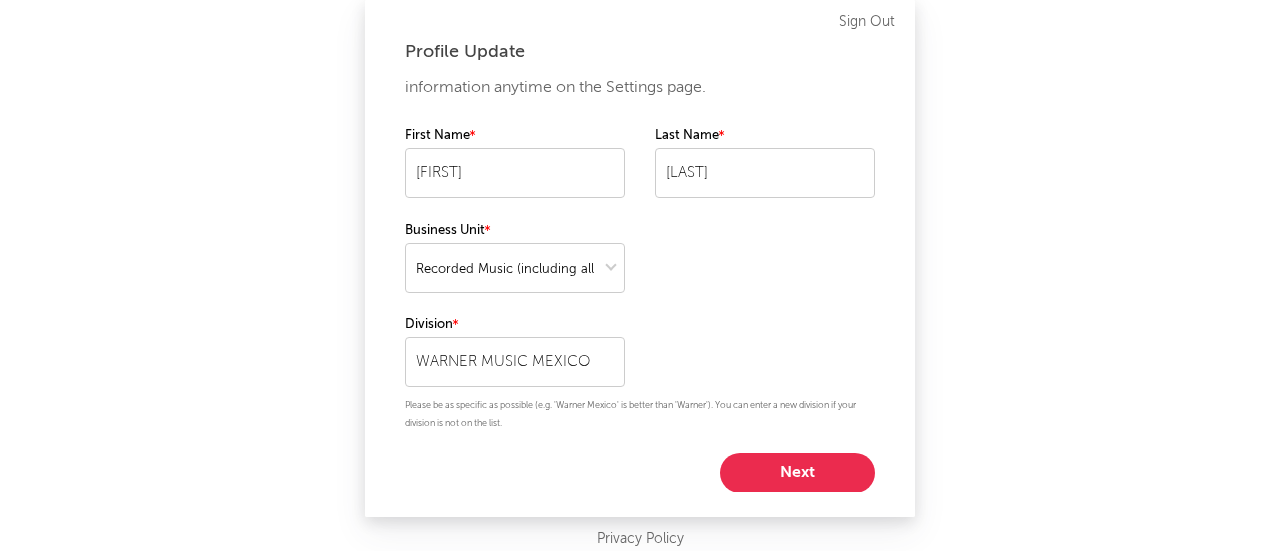 click on "Next" at bounding box center (797, 473) 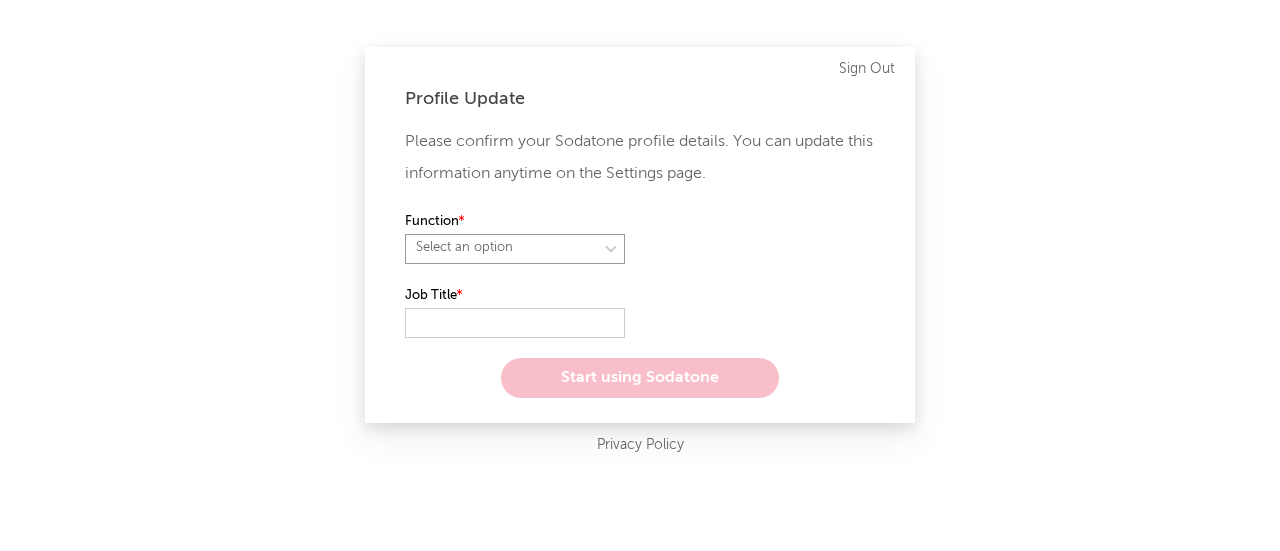 click on "Select an option" at bounding box center (515, 249) 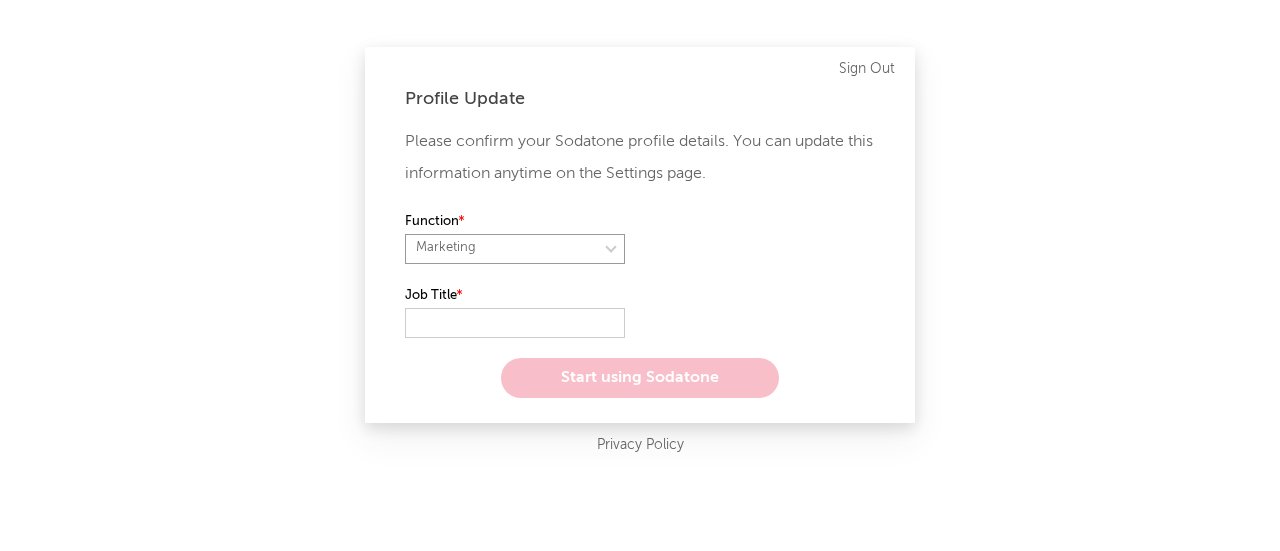 click on "Select an option" at bounding box center [515, 249] 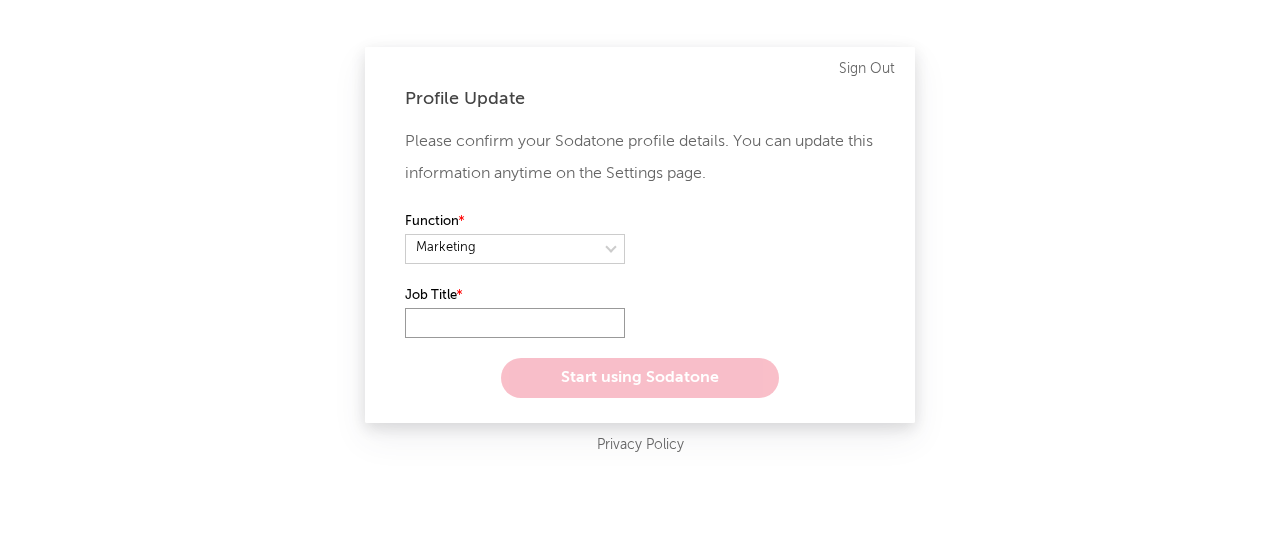 click at bounding box center [515, 323] 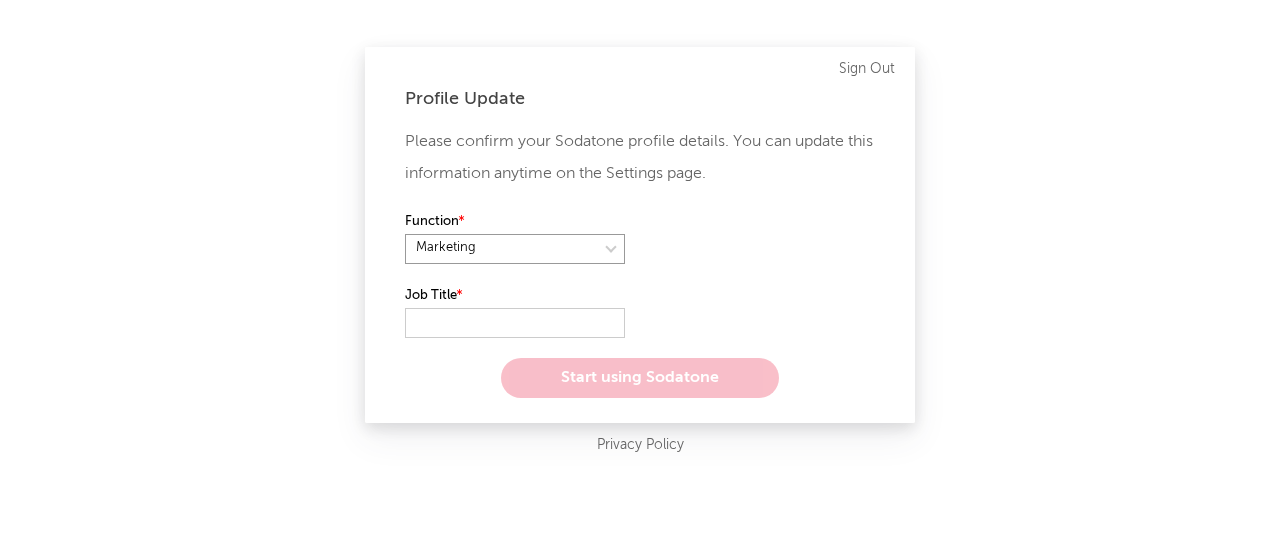 click at bounding box center (515, 249) 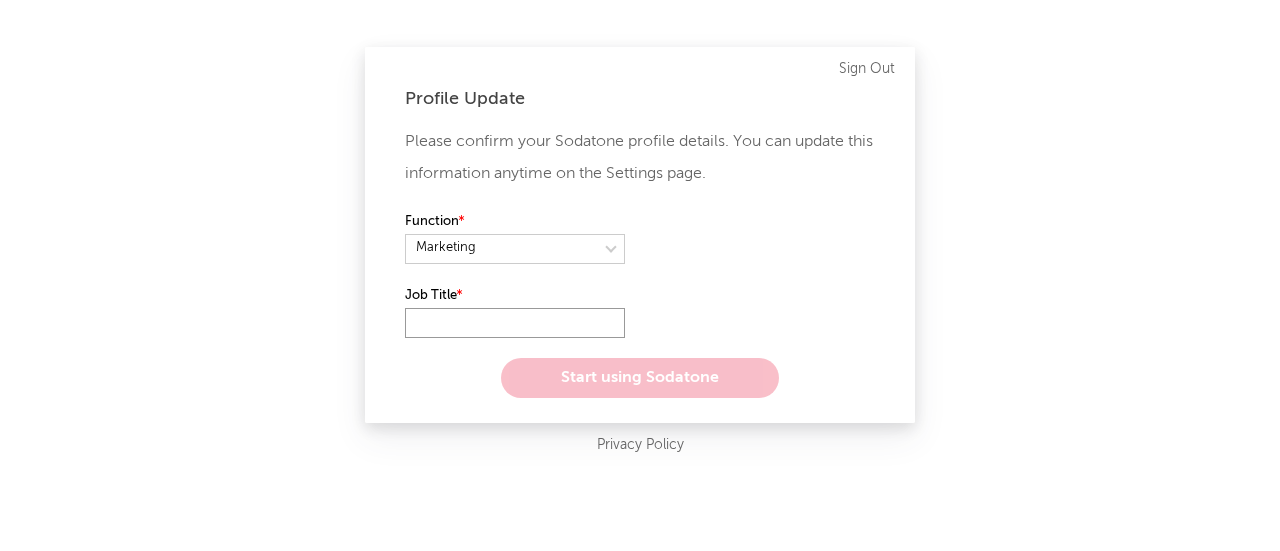 click at bounding box center [515, 323] 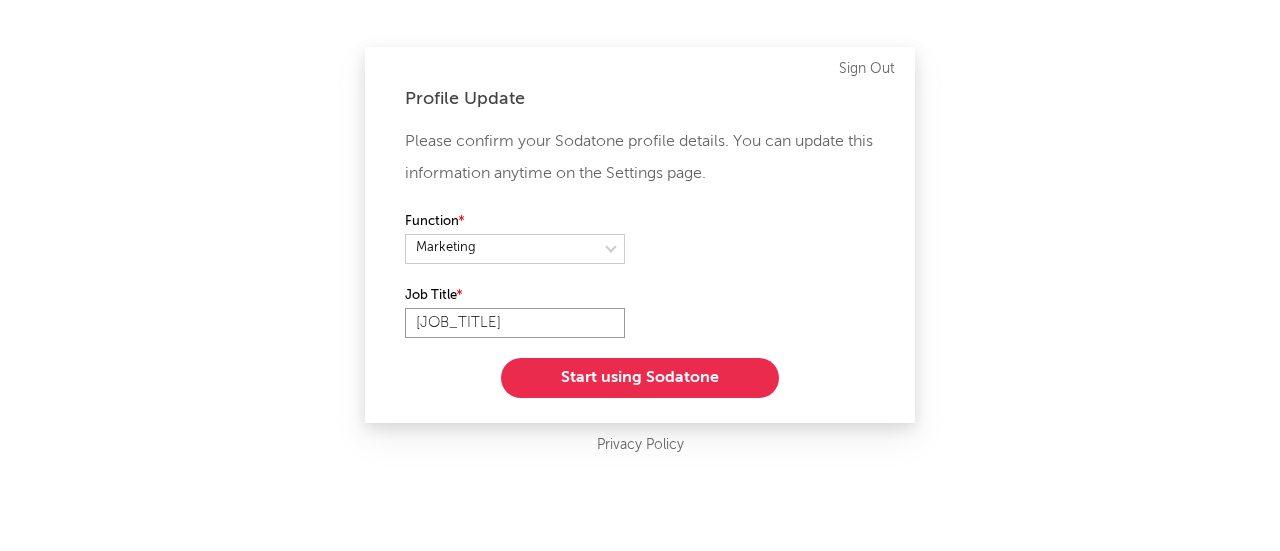 type on "[JOB_TITLE]" 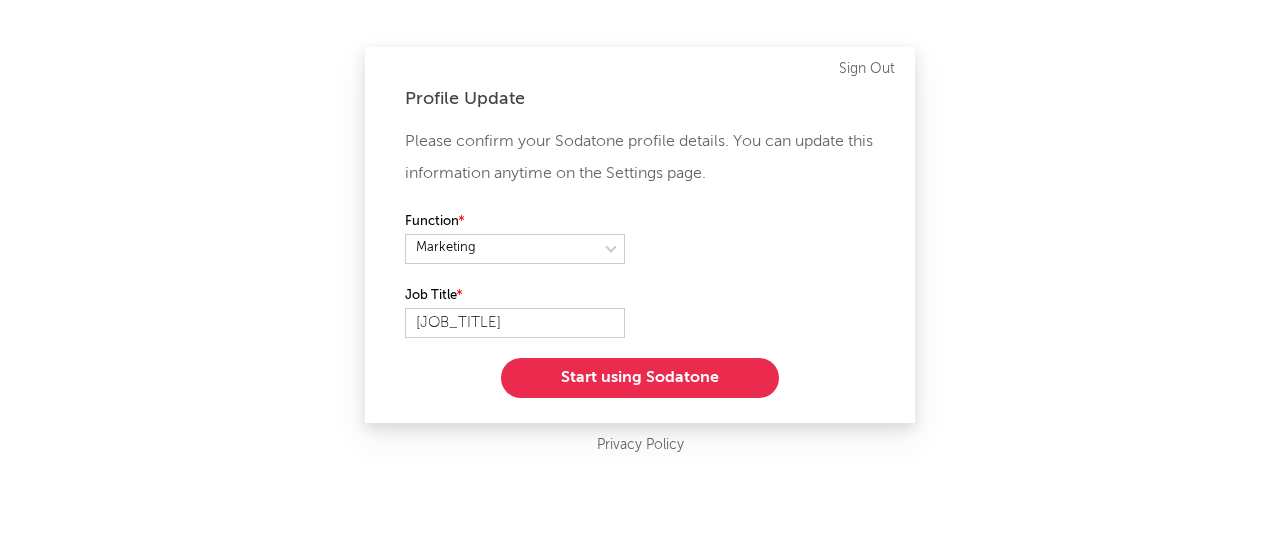 click on "Start using Sodatone" at bounding box center [640, 378] 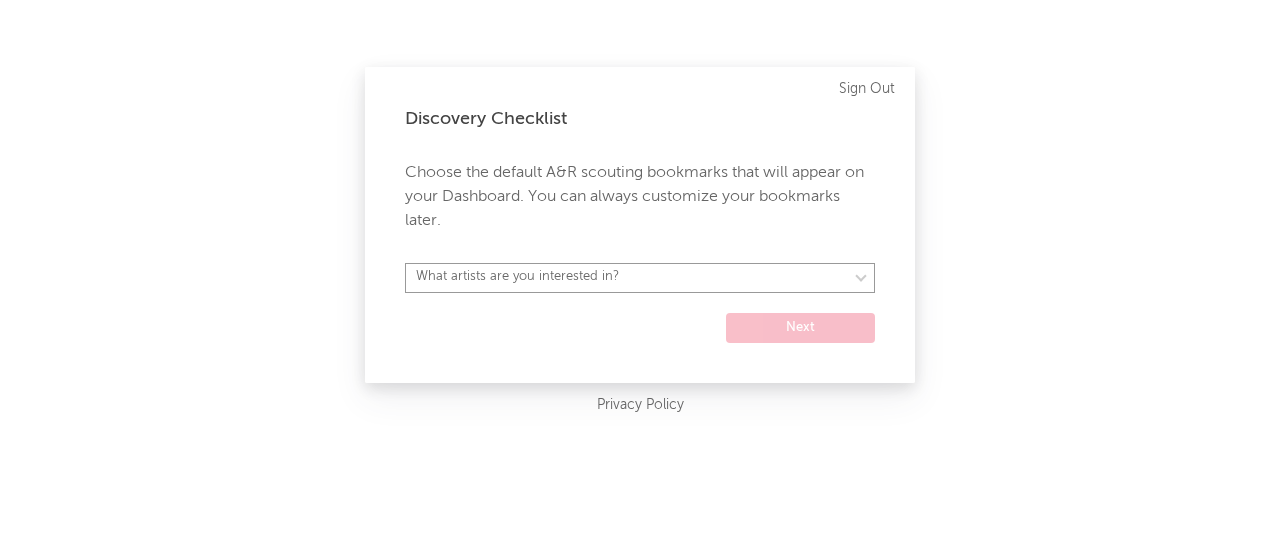 click on "What artists are you interested in? Argentina Asia General Australia Austria Belgium Benelux Brasil Canada China Colombia Czech / Slovakia Denmark Emerging Markets Finland France Germany Global Dance Hong Kong India Indonesia Ireland Israel Italy Japan Korea Malaysia Mexico Middle East Nashville Netherlands New Zealand Norway Philippines Poland Portugal Regional Mexican Russia Singapore South Africa Spain Sweden Taiwan Thailand Turkey UK Alt/Pop UK Charts UK General UK Urban US Alt US Alt/Pop US General US Latin US Urban Vietnam WC Argentina WC Brazil WC Colombia WC Mexico WC Nashville WC Scandinavia WC Spain WC US Alt WC US Alt/Pop WC US General WC US Urban WMG General" at bounding box center [640, 278] 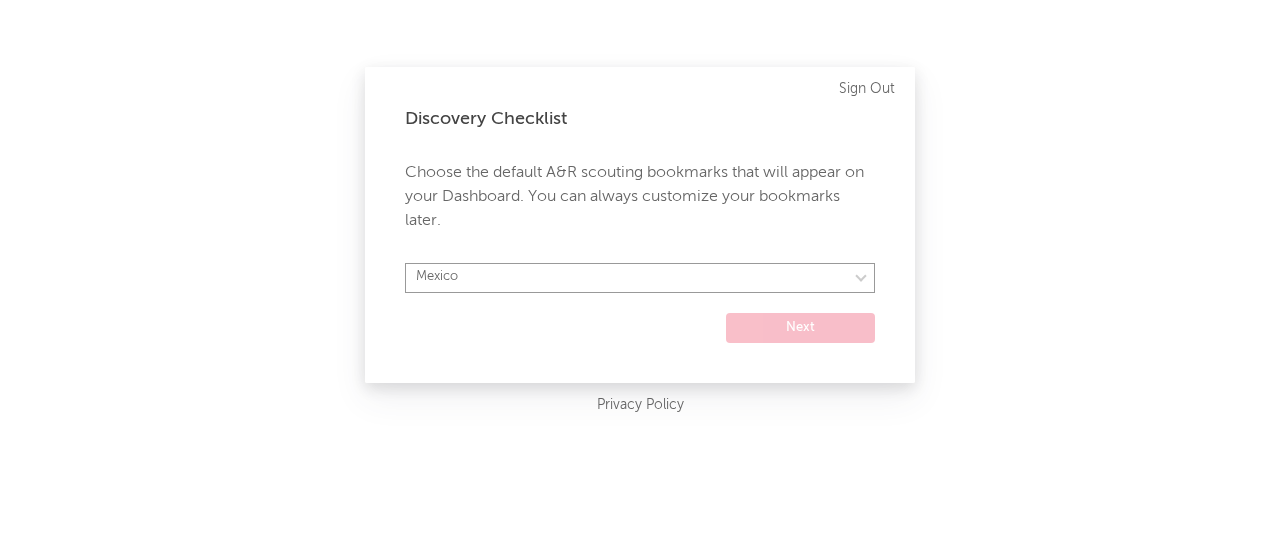 click on "What artists are you interested in? Argentina Asia General Australia Austria Belgium Benelux Brasil Canada China Colombia Czech / Slovakia Denmark Emerging Markets Finland France Germany Global Dance Hong Kong India Indonesia Ireland Israel Italy Japan Korea Malaysia Mexico Middle East Nashville Netherlands New Zealand Norway Philippines Poland Portugal Regional Mexican Russia Singapore South Africa Spain Sweden Taiwan Thailand Turkey UK Alt/Pop UK Charts UK General UK Urban US Alt US Alt/Pop US General US Latin US Urban Vietnam WC Argentina WC Brazil WC Colombia WC Mexico WC Nashville WC Scandinavia WC Spain WC US Alt WC US Alt/Pop WC US General WC US Urban WMG General" at bounding box center (640, 278) 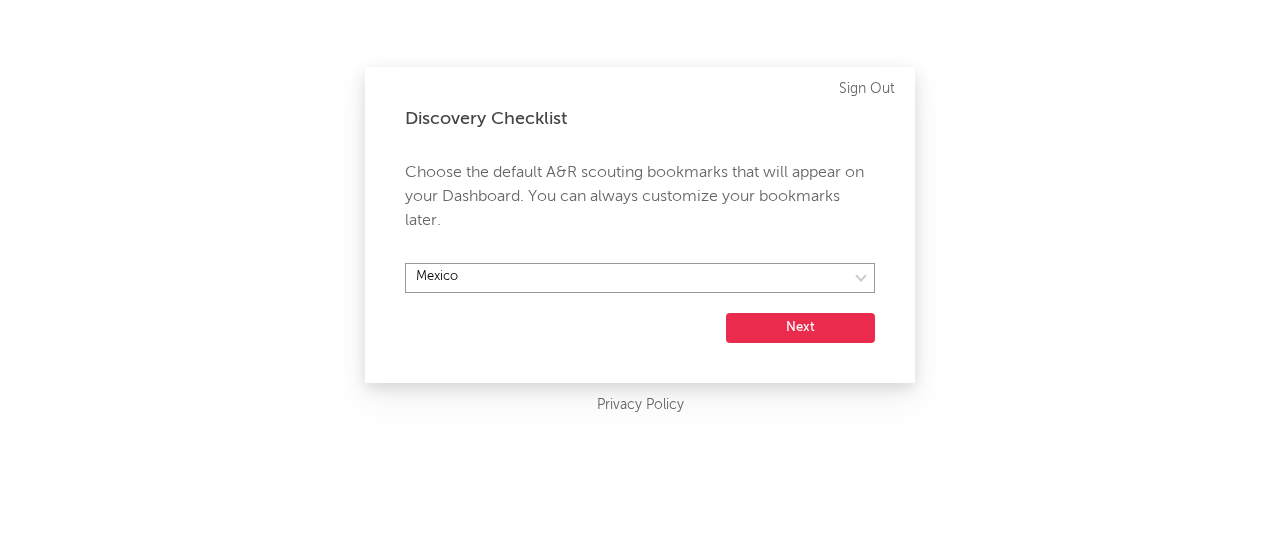 click on "Argentina Asia General Australia Austria Belgium Benelux Brasil Canada China Colombia Czech / Slovakia Denmark Emerging Markets Finland France Germany Global Dance Hong Kong India Indonesia Ireland Israel Italy Japan Korea Malaysia Mexico Middle East Nashville Netherlands New Zealand Norway Philippines Poland Portugal Regional Mexican Russia Singapore South Africa Spain Sweden Taiwan Thailand Turkey UK Alt/Pop UK Charts UK General UK Urban US Alt US Alt/Pop US General US Latin US Urban Vietnam WC Argentina WC Brazil WC Colombia WC Mexico WC Nashville WC Scandinavia WC Spain WC US Alt WC US Alt/Pop WC US General WC US Urban WMG General" at bounding box center (640, 278) 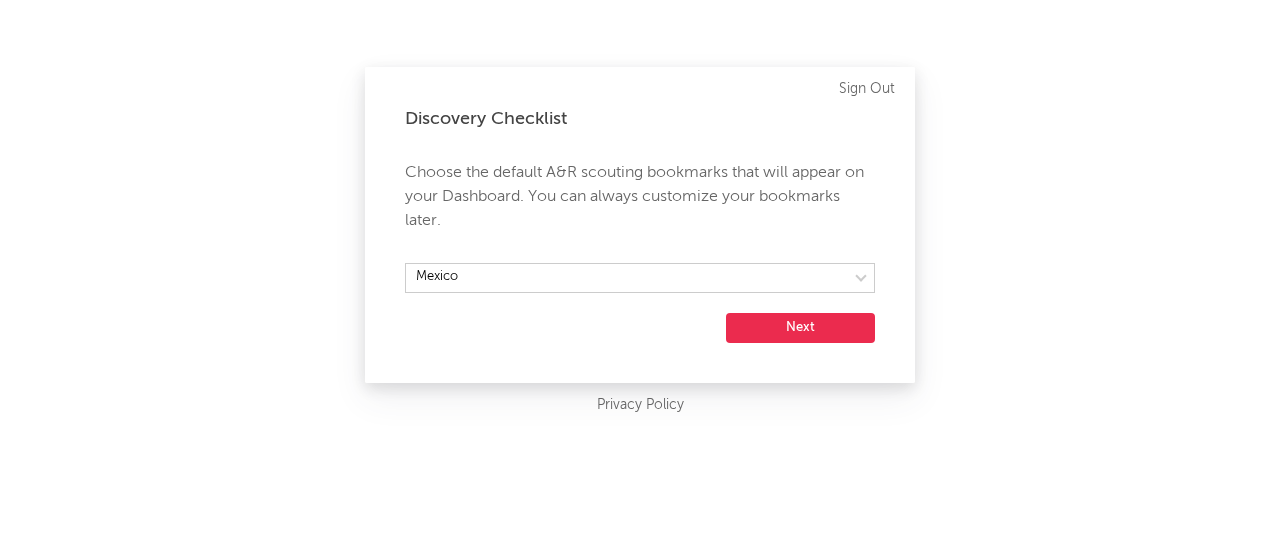 click on "Discovery Checklist Choose the default A&R scouting bookmarks that will appear on your Dashboard. You can always customize your bookmarks later. Argentina Asia General Australia Austria Belgium Benelux Brasil Canada China Colombia Czech / Slovakia Denmark Emerging Markets Finland France Germany Global Dance Hong Kong India Indonesia Ireland Israel Italy Japan Korea Malaysia Mexico Middle East Nashville Netherlands New Zealand Norway Philippines Poland Portugal Regional Mexican Russia Singapore South Africa Spain Sweden Taiwan Thailand Turkey UK Alt/Pop UK Charts UK General UK Urban US Alt US Alt/Pop US General US Latin US Urban Vietnam WC Argentina WC Brazil WC Colombia WC Mexico WC Nashville WC Scandinavia WC Spain WC US Alt WC US Alt/Pop WC US General WC US Urban WMG General Next Sign Out" at bounding box center (640, 225) 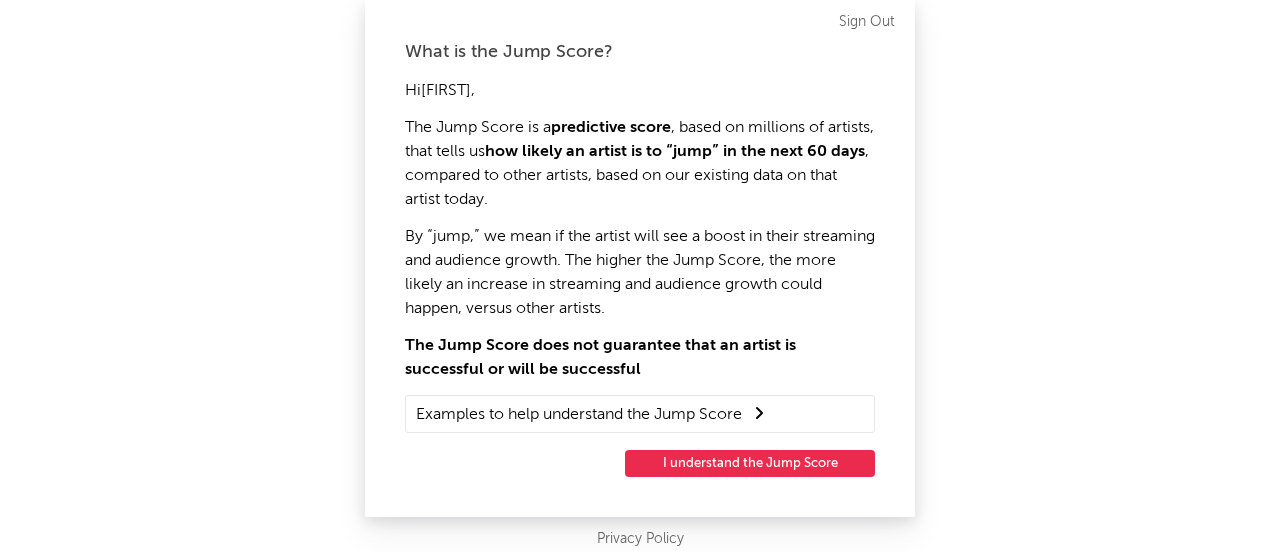 scroll, scrollTop: 33, scrollLeft: 0, axis: vertical 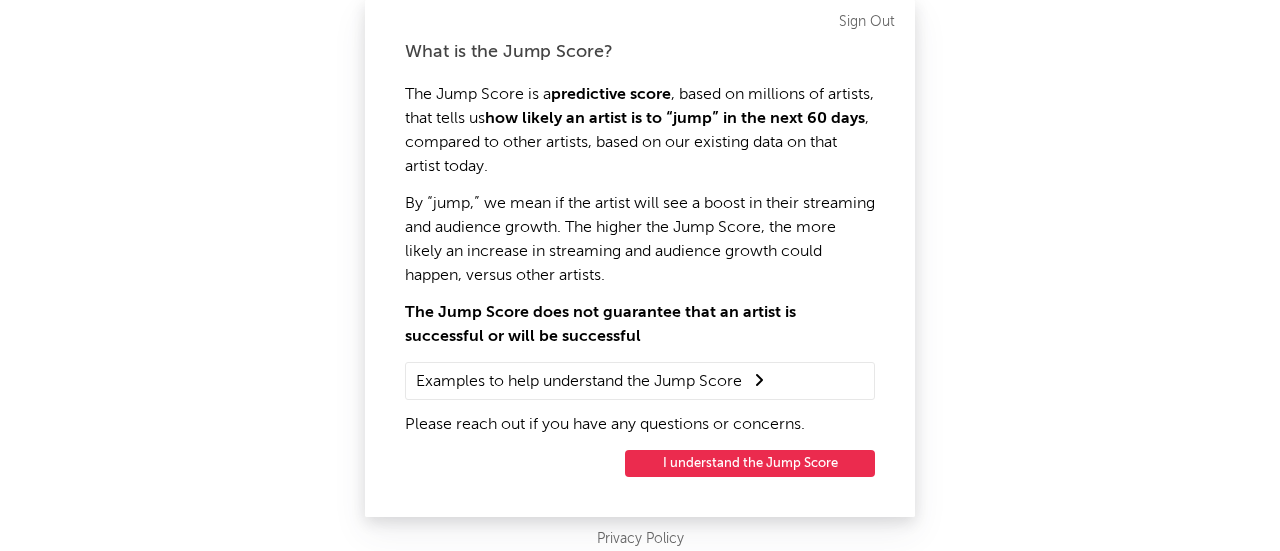 click on "I understand the Jump Score" at bounding box center (750, 463) 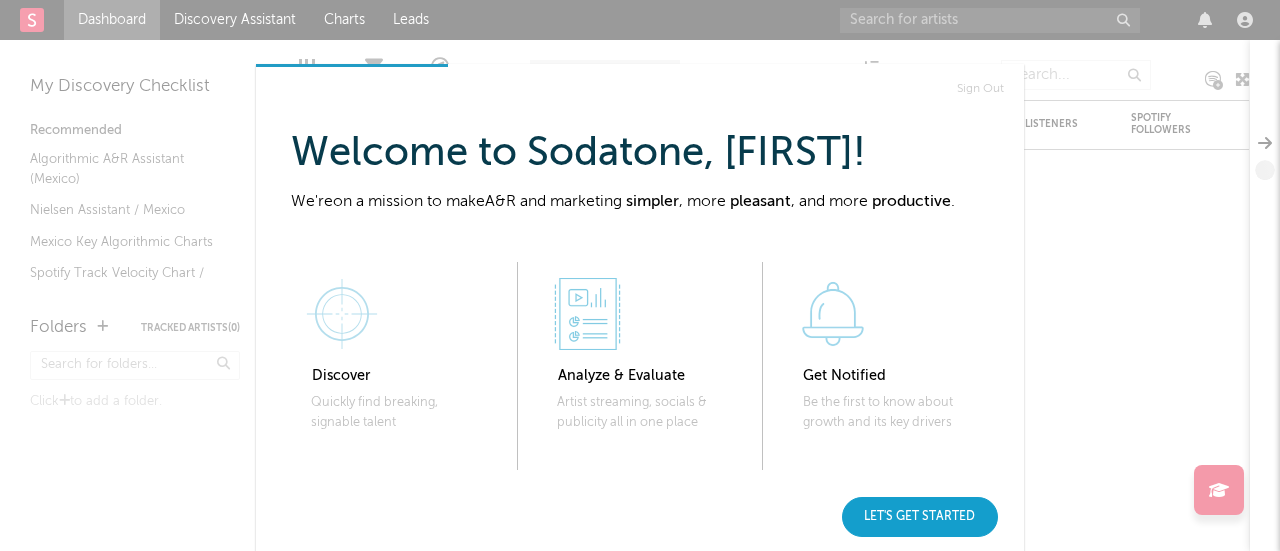 click on "Let's get started" at bounding box center (920, 517) 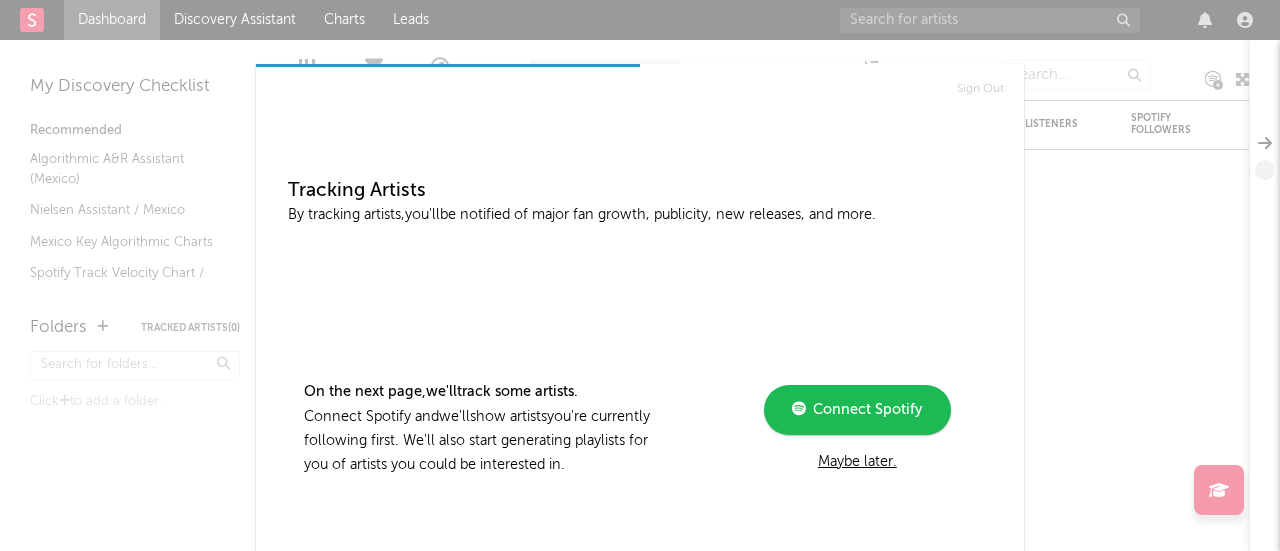 click on "Maybe later." at bounding box center (857, 462) 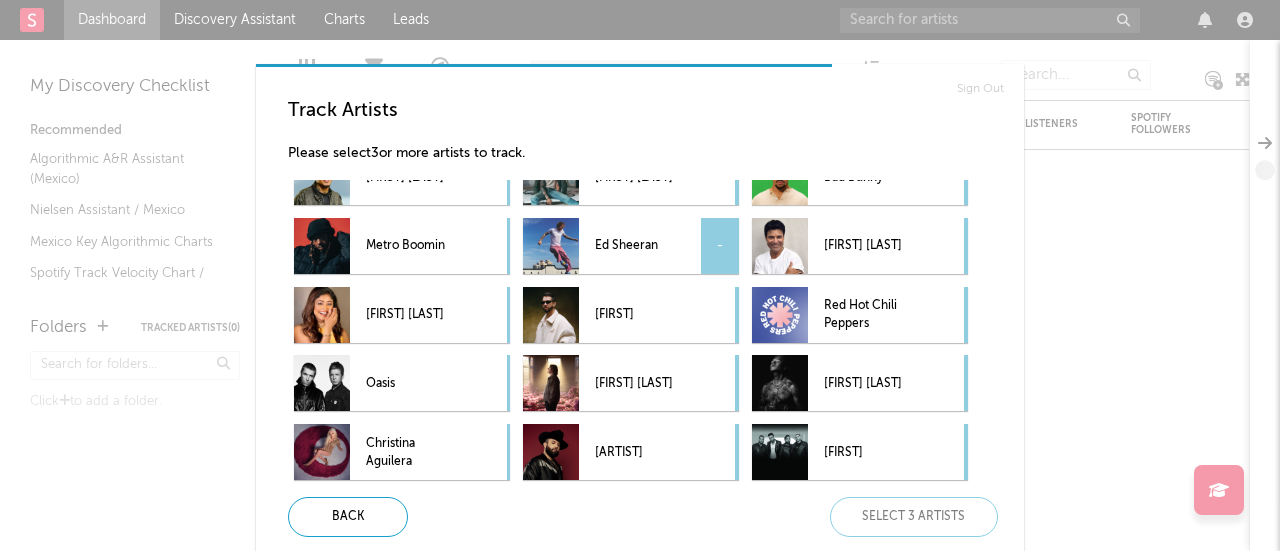 scroll, scrollTop: 108, scrollLeft: 0, axis: vertical 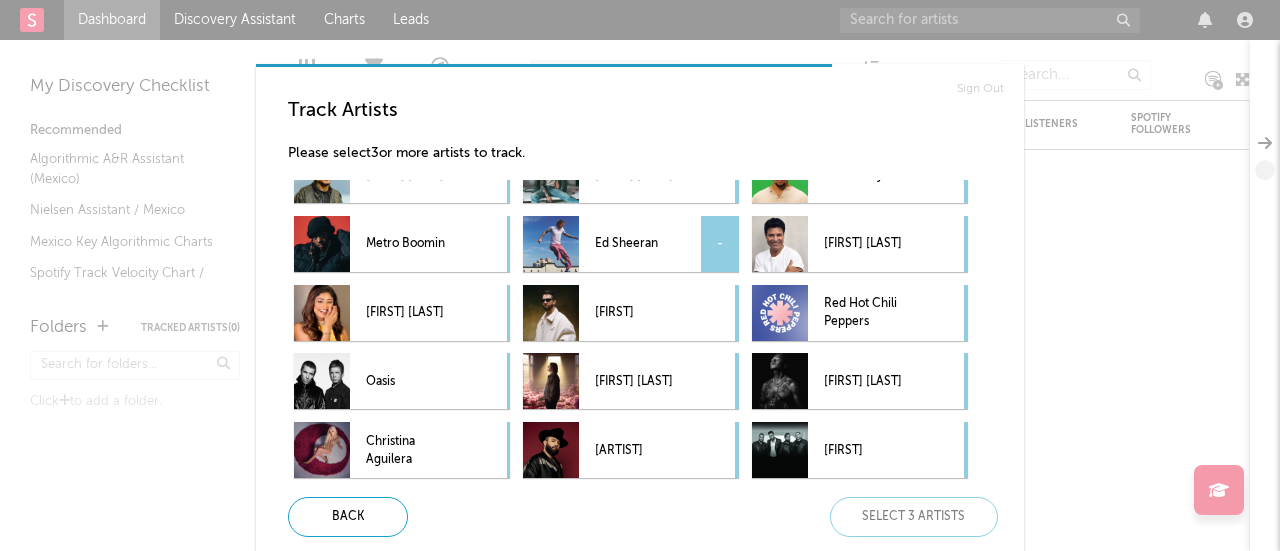 click on "Ed Sheeran" at bounding box center (641, 244) 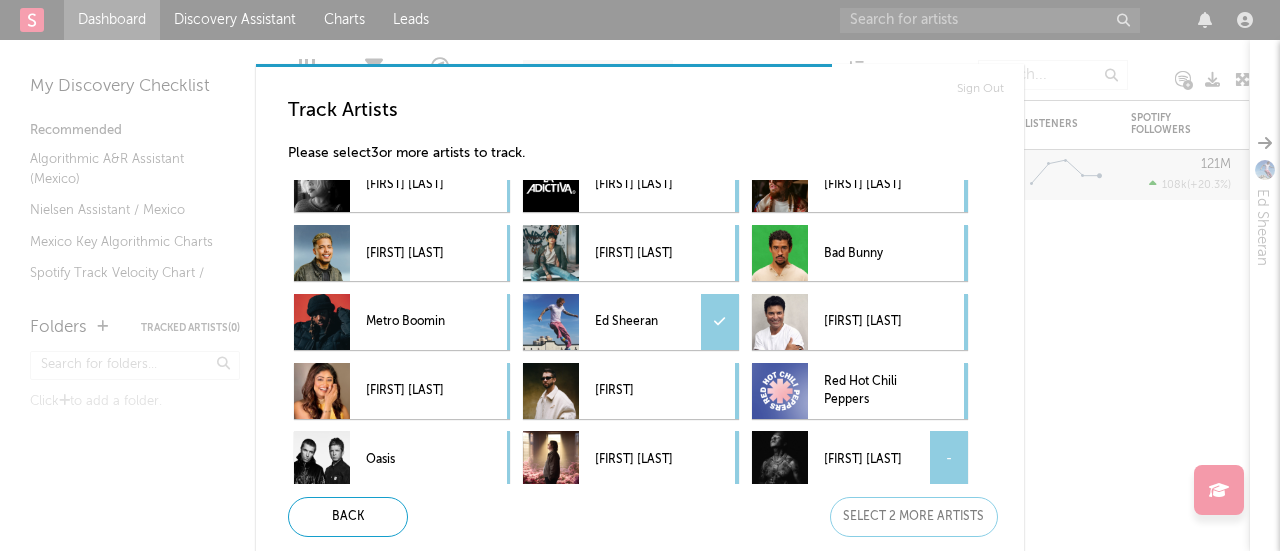 scroll, scrollTop: 0, scrollLeft: 0, axis: both 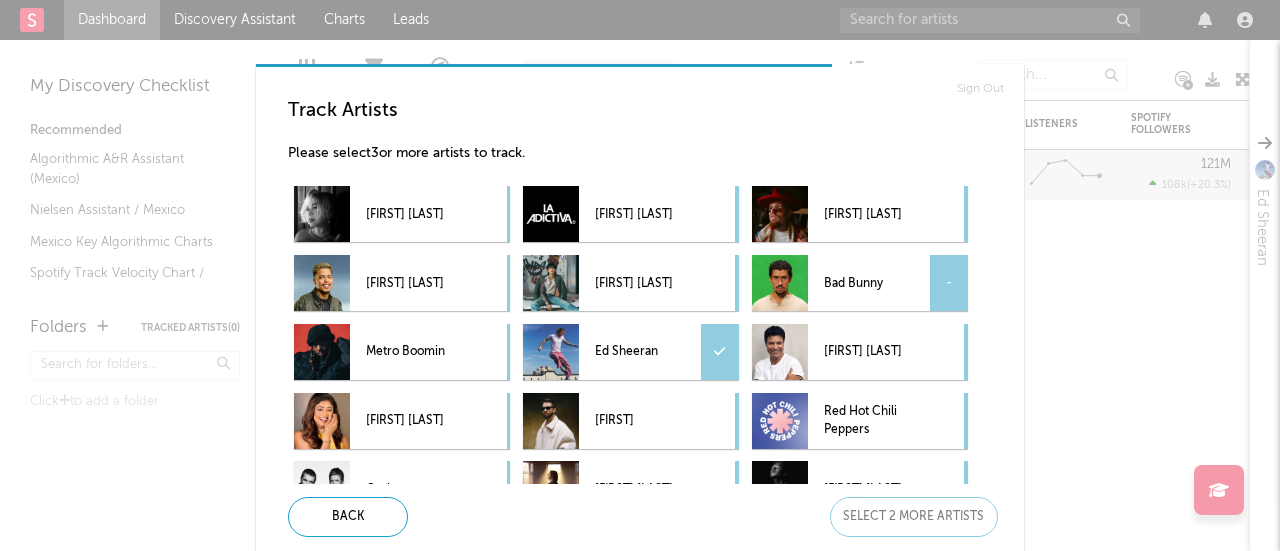 click on "Bad Bunny" at bounding box center [870, 283] 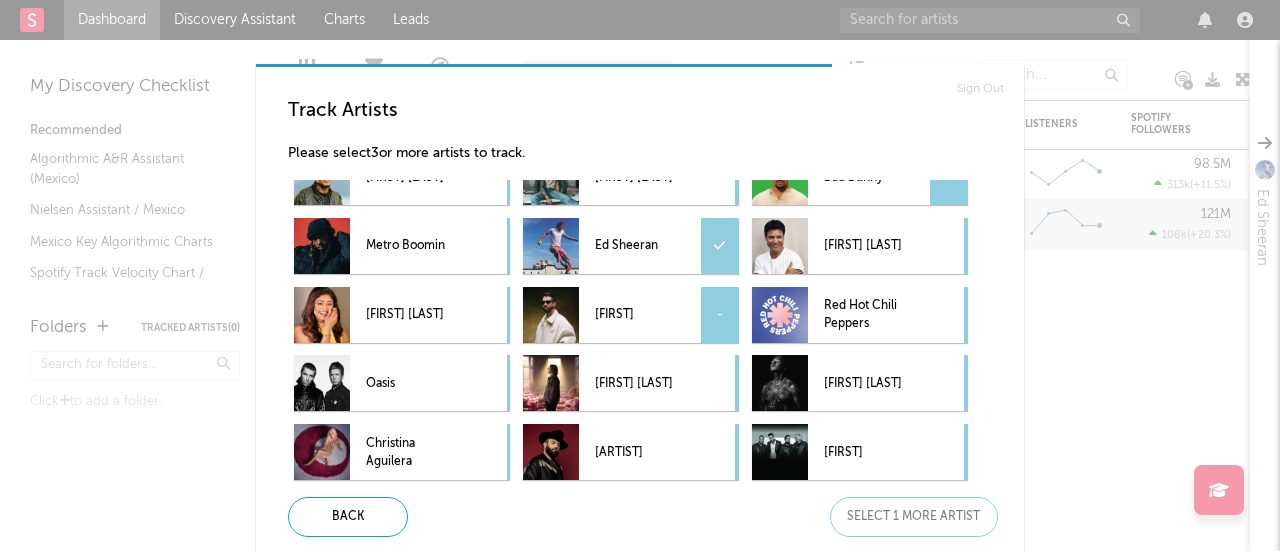 scroll, scrollTop: 108, scrollLeft: 0, axis: vertical 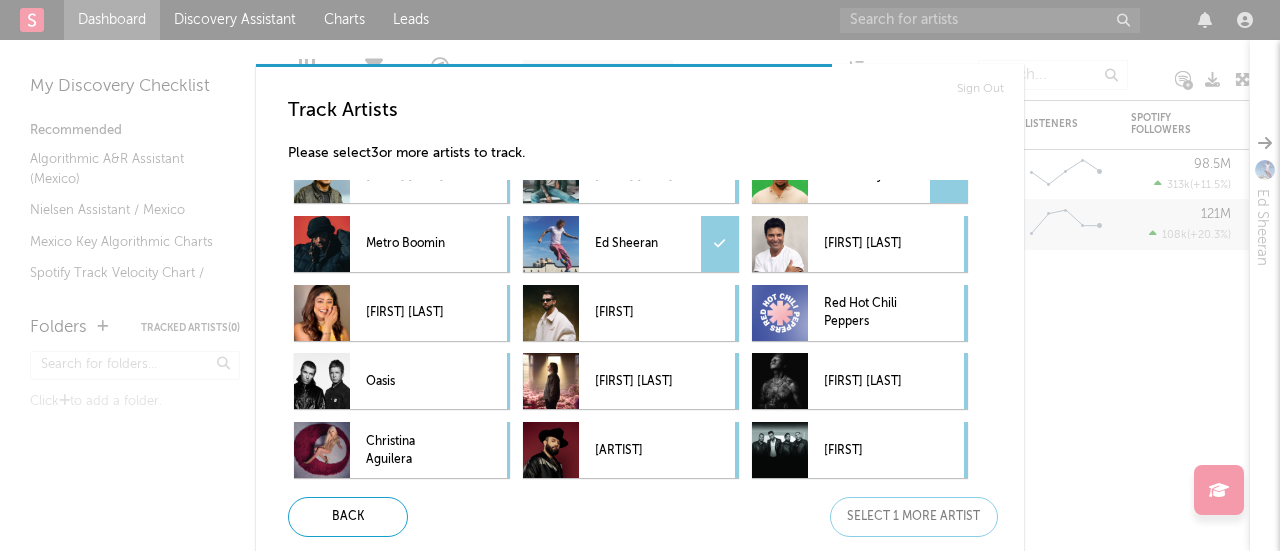 click on "Ed Sheeran" at bounding box center [631, 244] 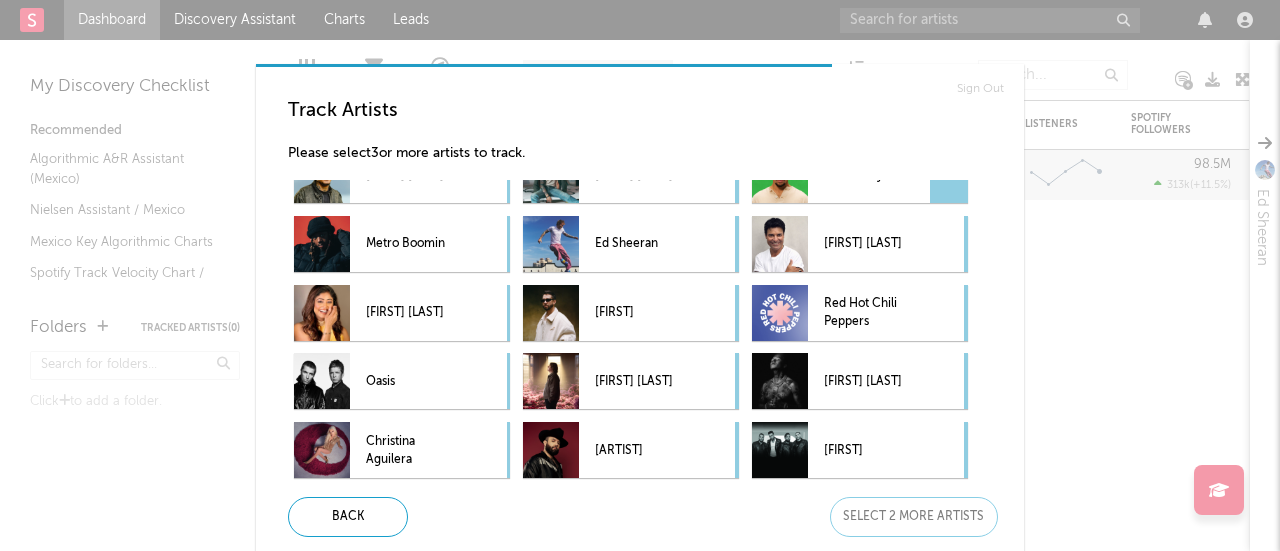 click at bounding box center [949, 175] 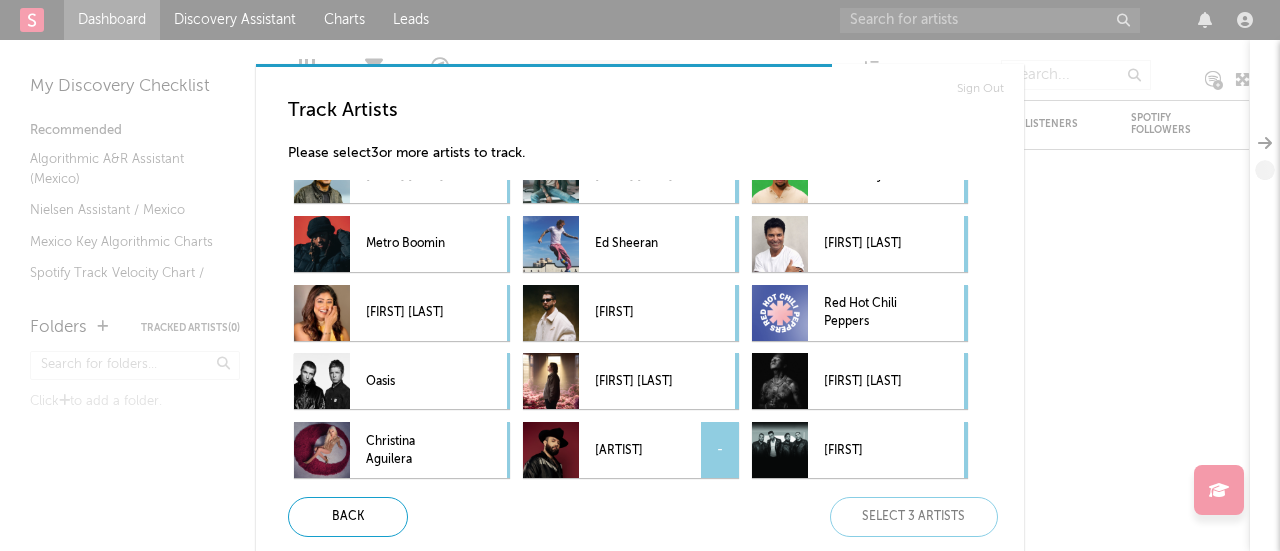scroll, scrollTop: 8, scrollLeft: 0, axis: vertical 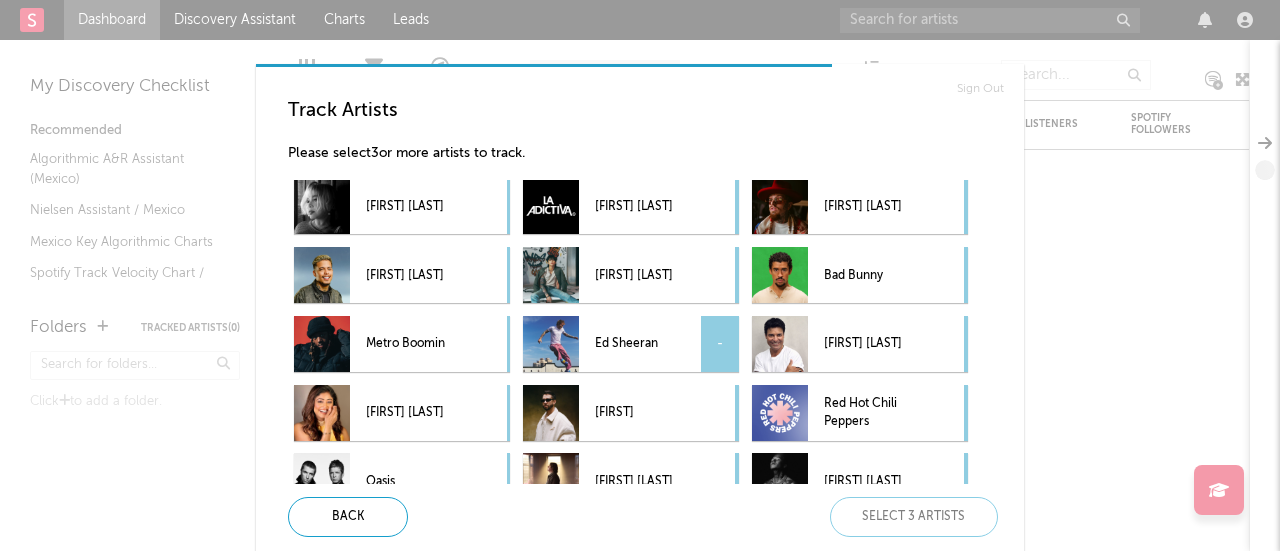click on "Ed Sheeran" at bounding box center [641, 344] 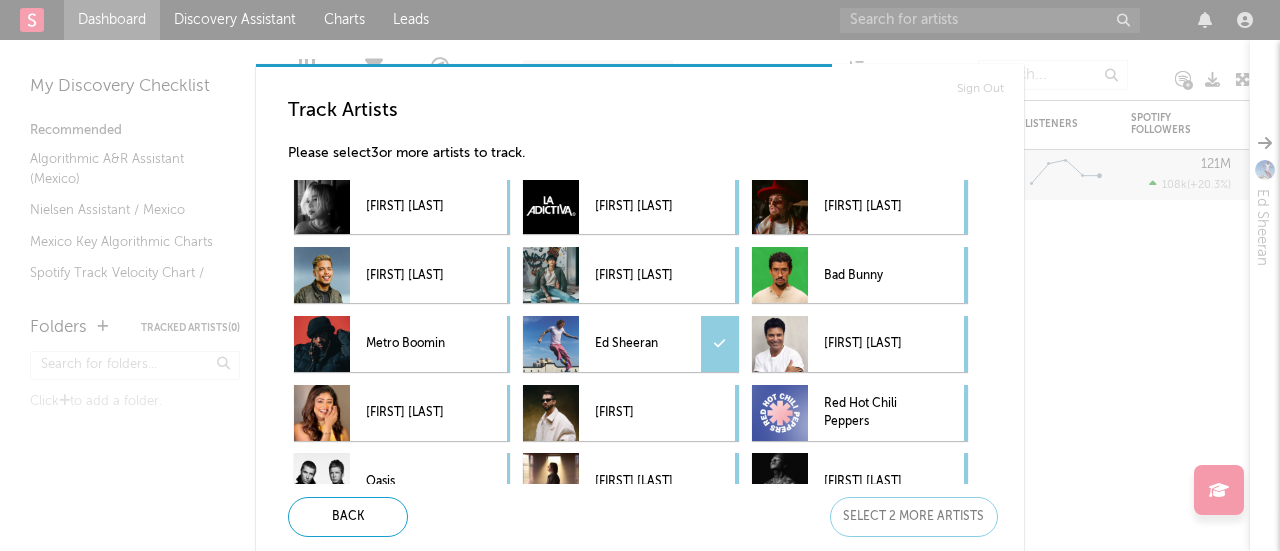 scroll, scrollTop: 108, scrollLeft: 0, axis: vertical 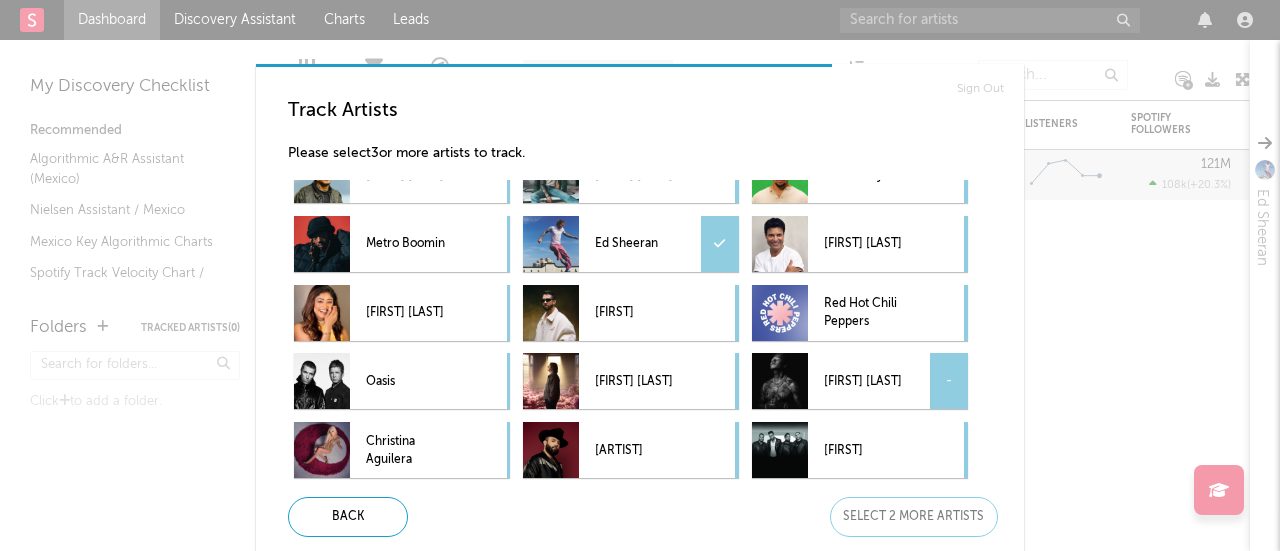 click on "[FIRST] [LAST]" at bounding box center (870, 381) 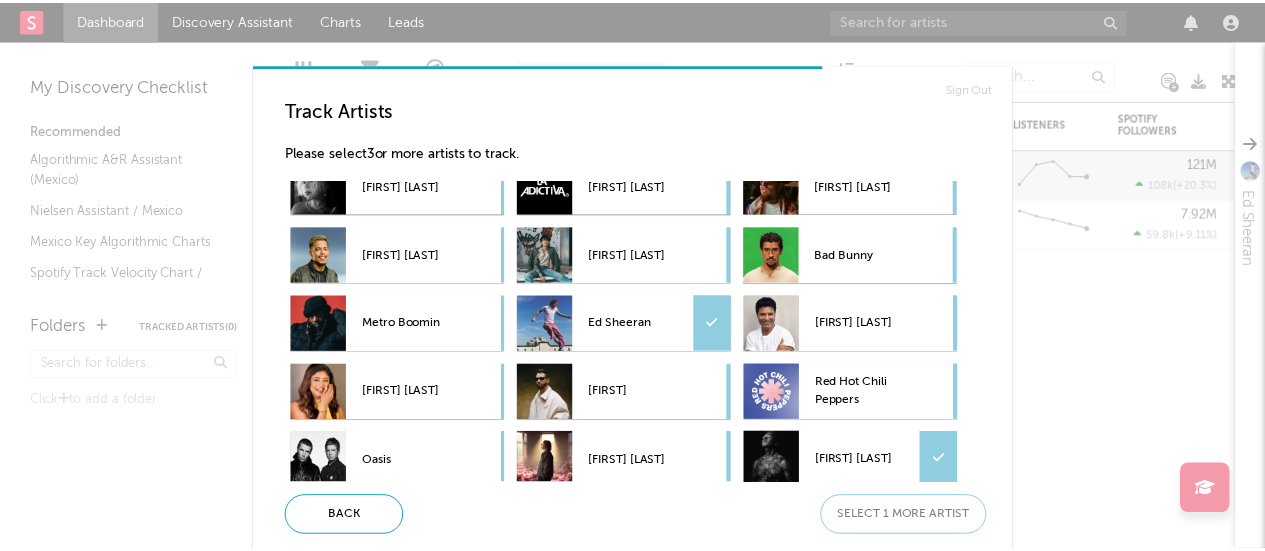 scroll, scrollTop: 0, scrollLeft: 0, axis: both 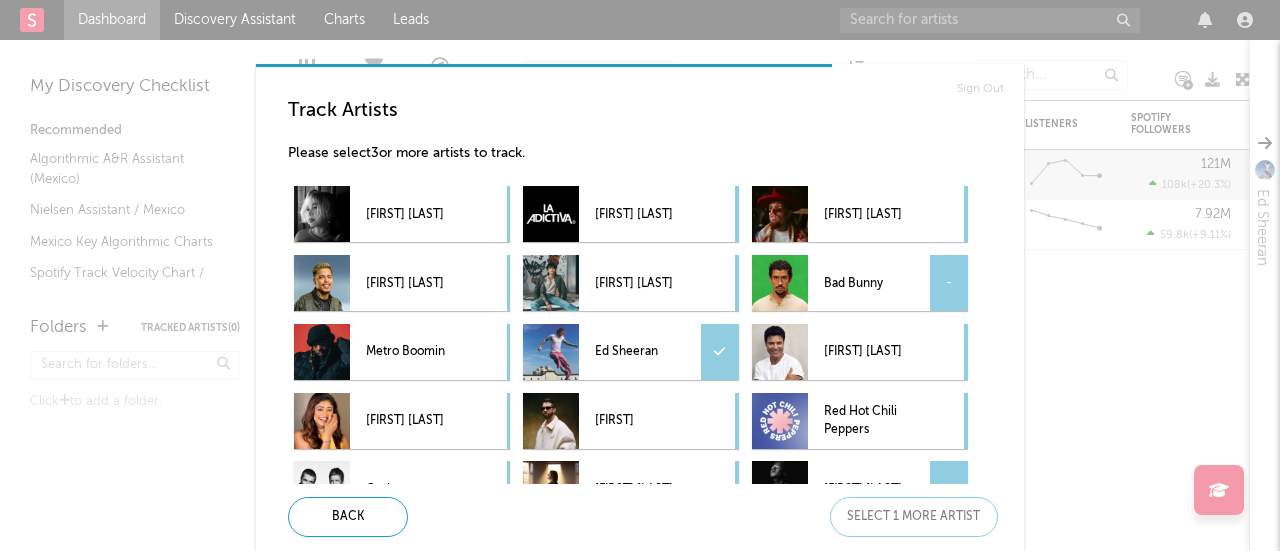 click on "Bad Bunny" at bounding box center (870, 283) 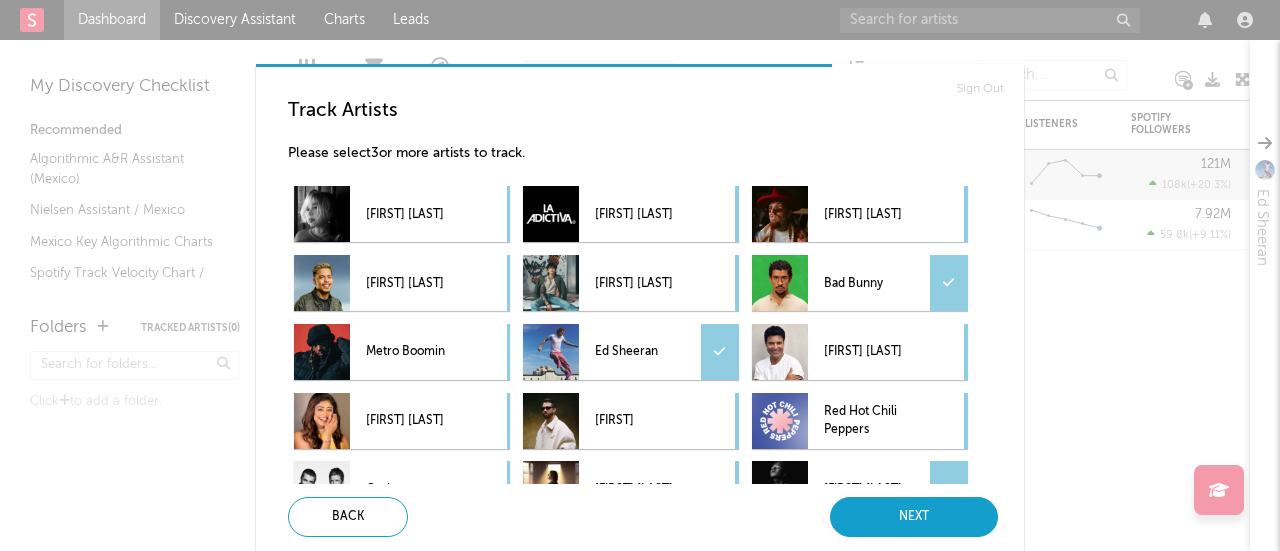 click on "Next" at bounding box center (914, 517) 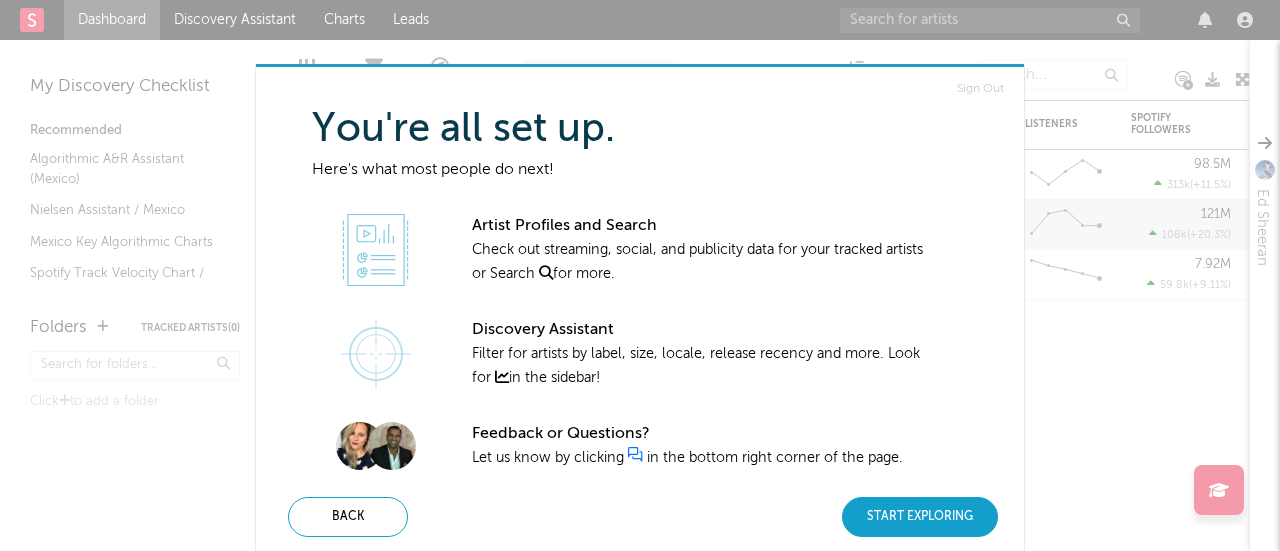 click on "Start Exploring" at bounding box center (920, 517) 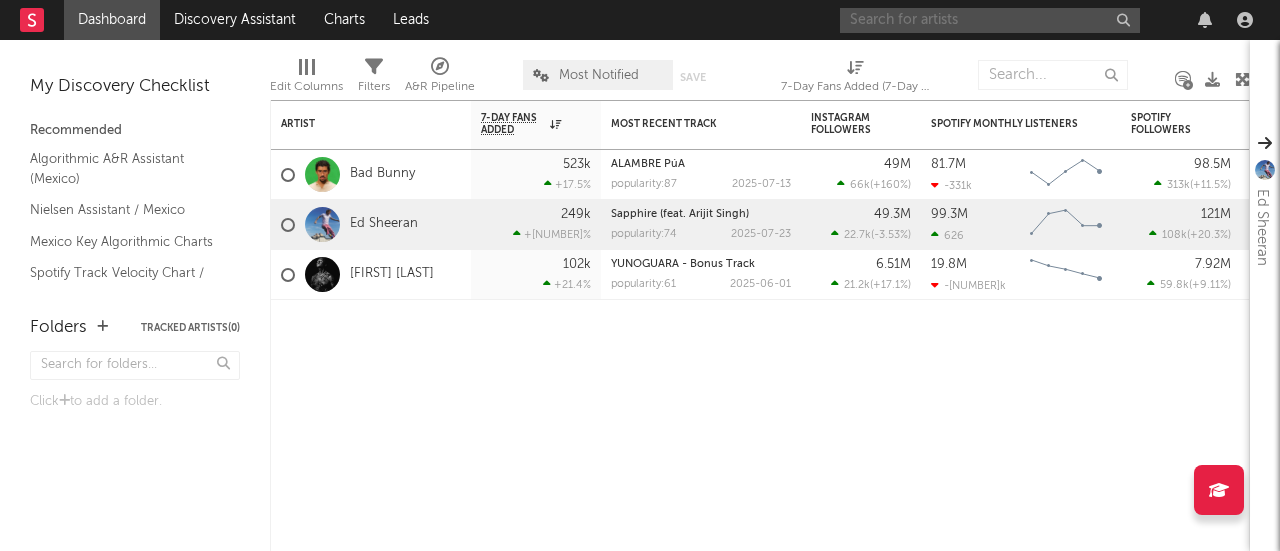 click at bounding box center [990, 20] 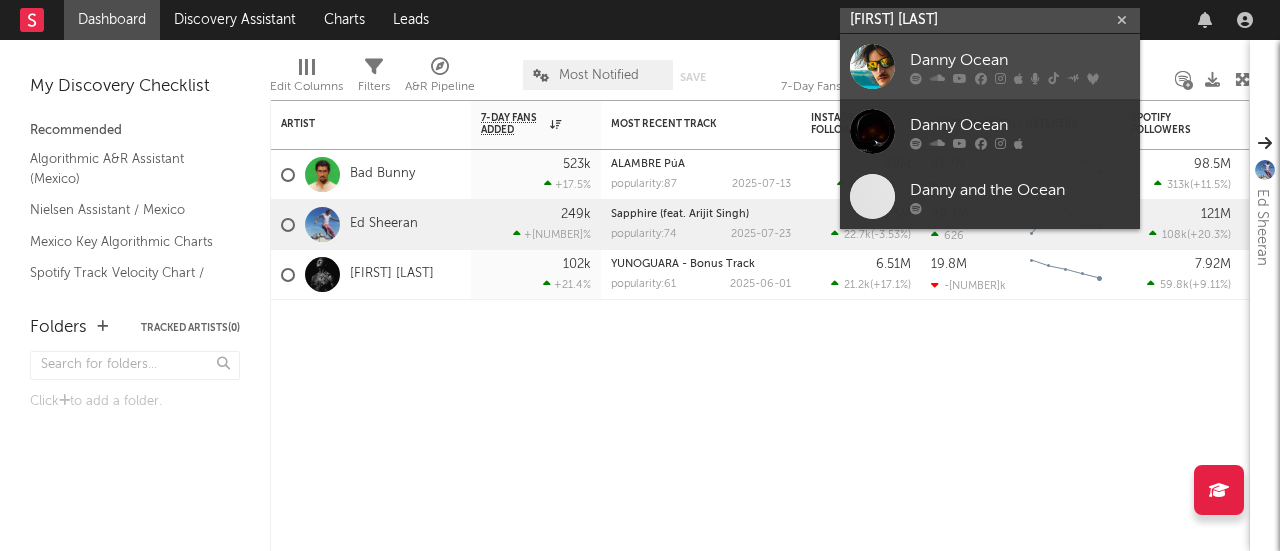 type on "[FIRST] [LAST]" 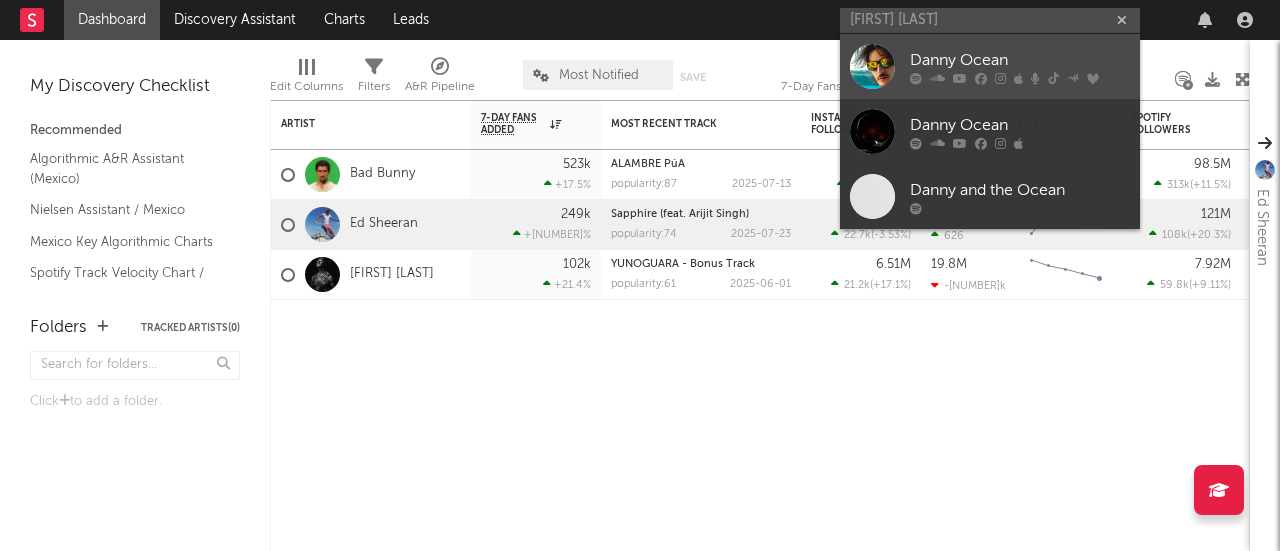 click on "Danny Ocean" at bounding box center [1020, 60] 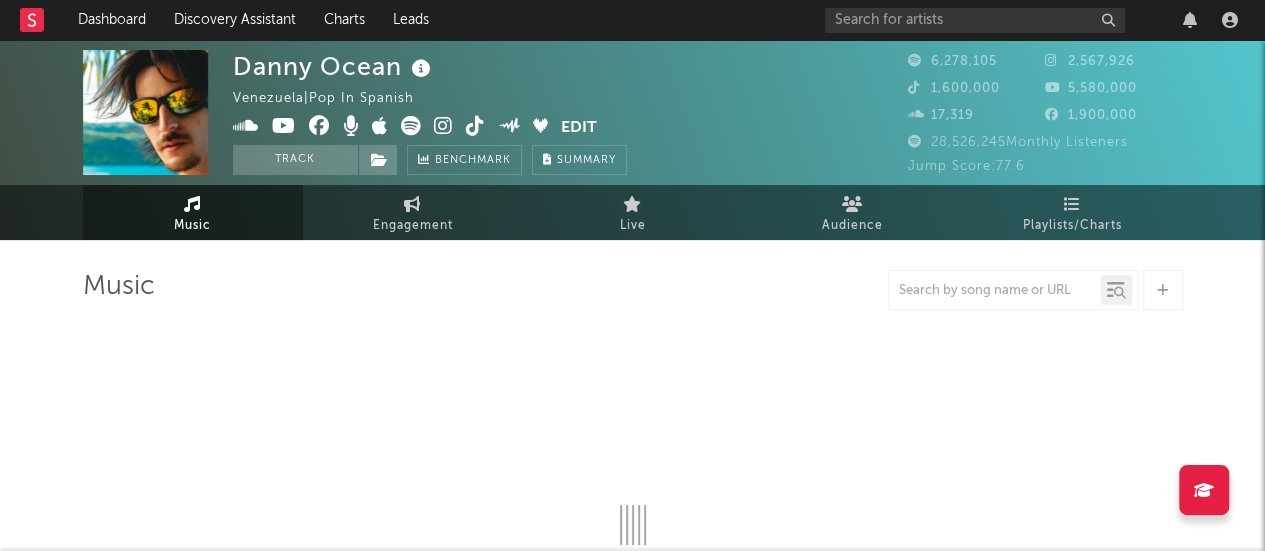 select on "6m" 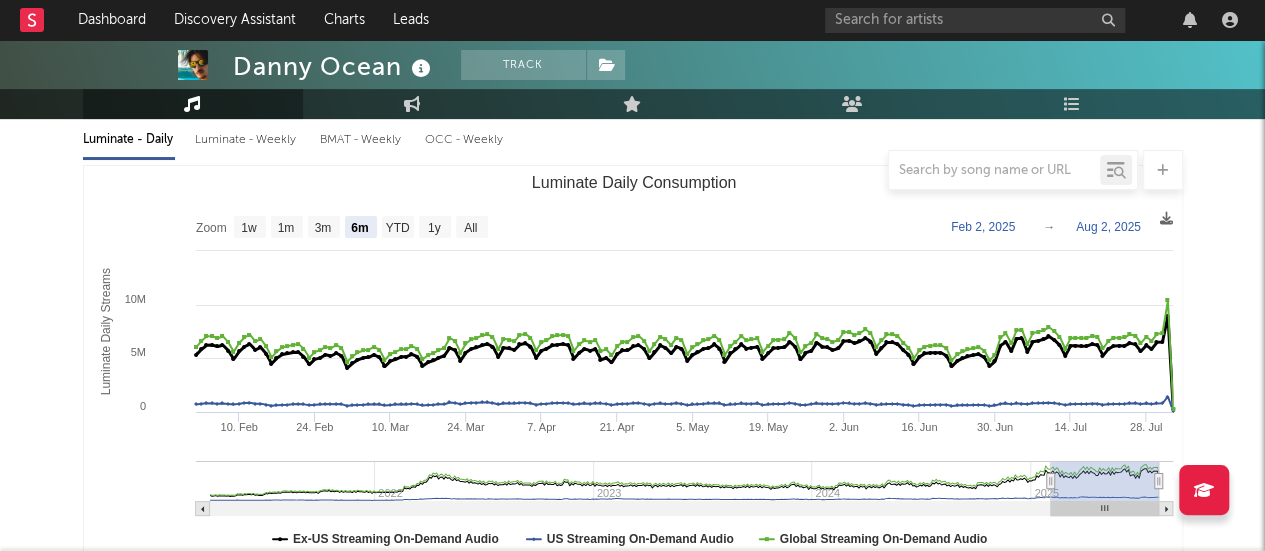 scroll, scrollTop: 200, scrollLeft: 0, axis: vertical 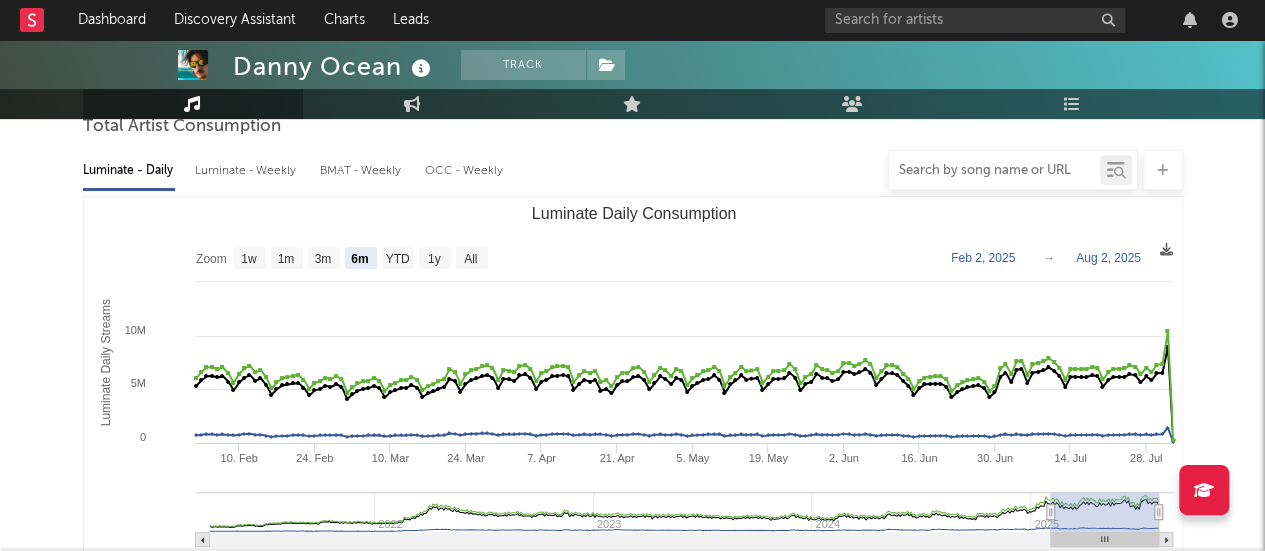 click at bounding box center (994, 171) 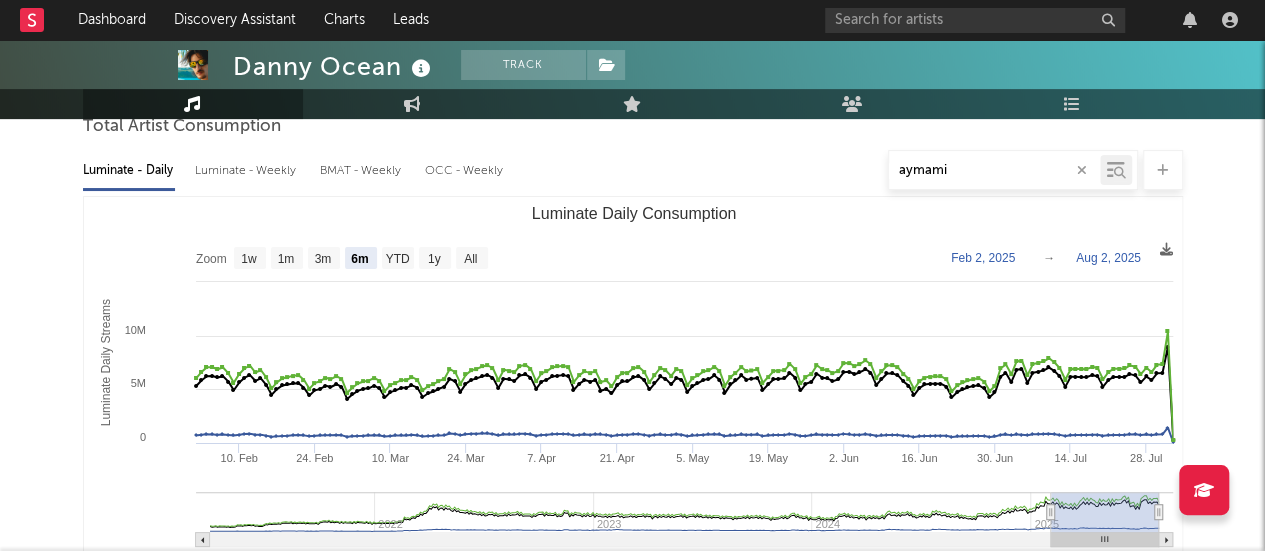 type on "aymami" 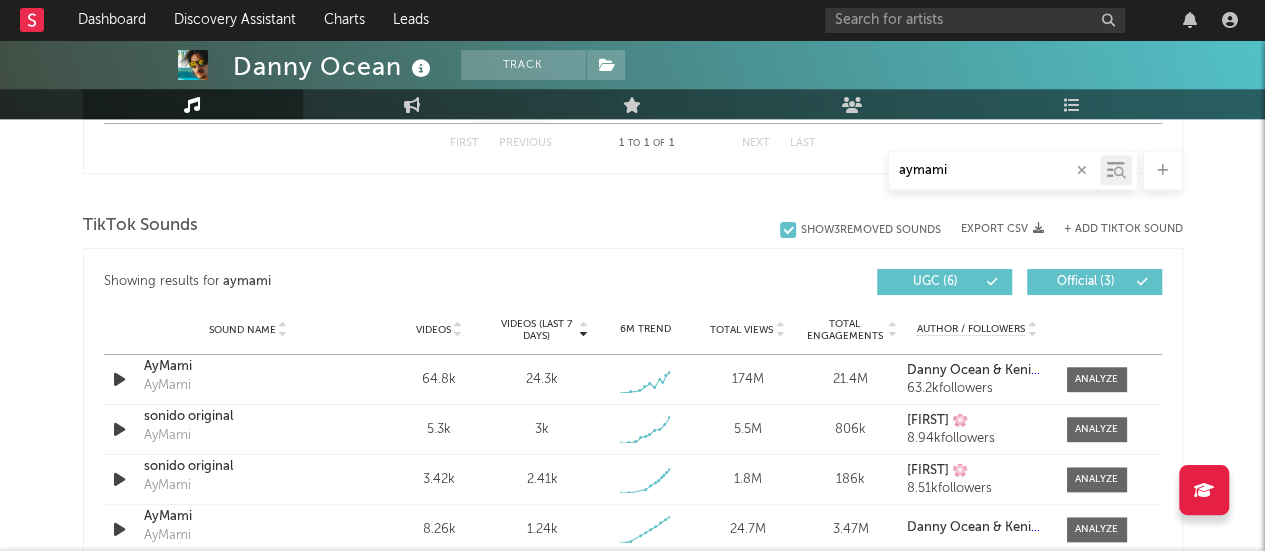 scroll, scrollTop: 1000, scrollLeft: 0, axis: vertical 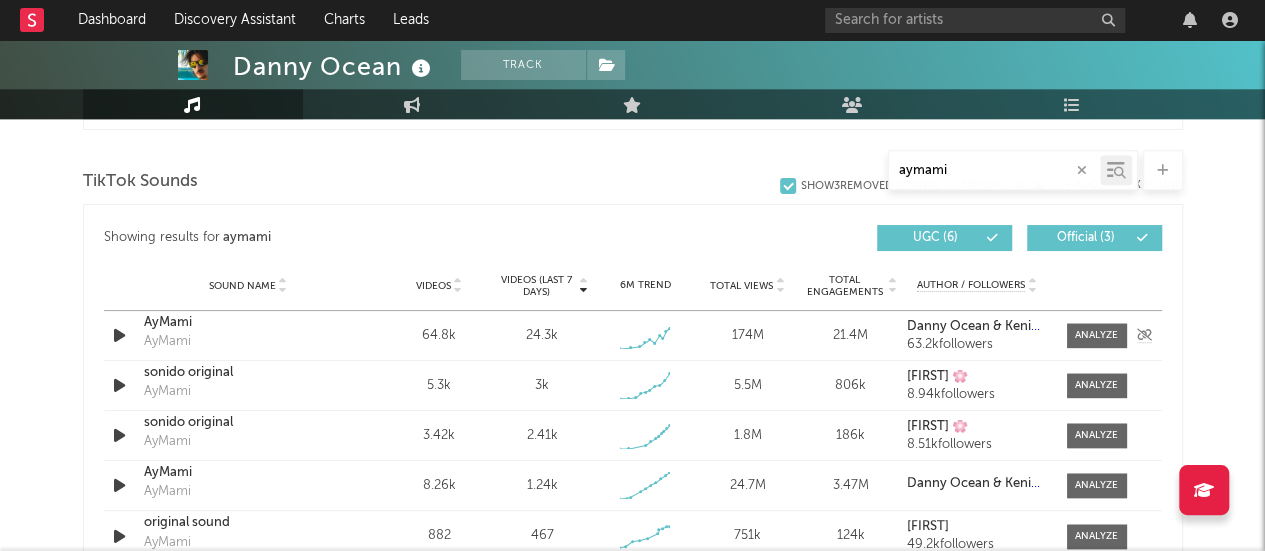 click at bounding box center (119, 335) 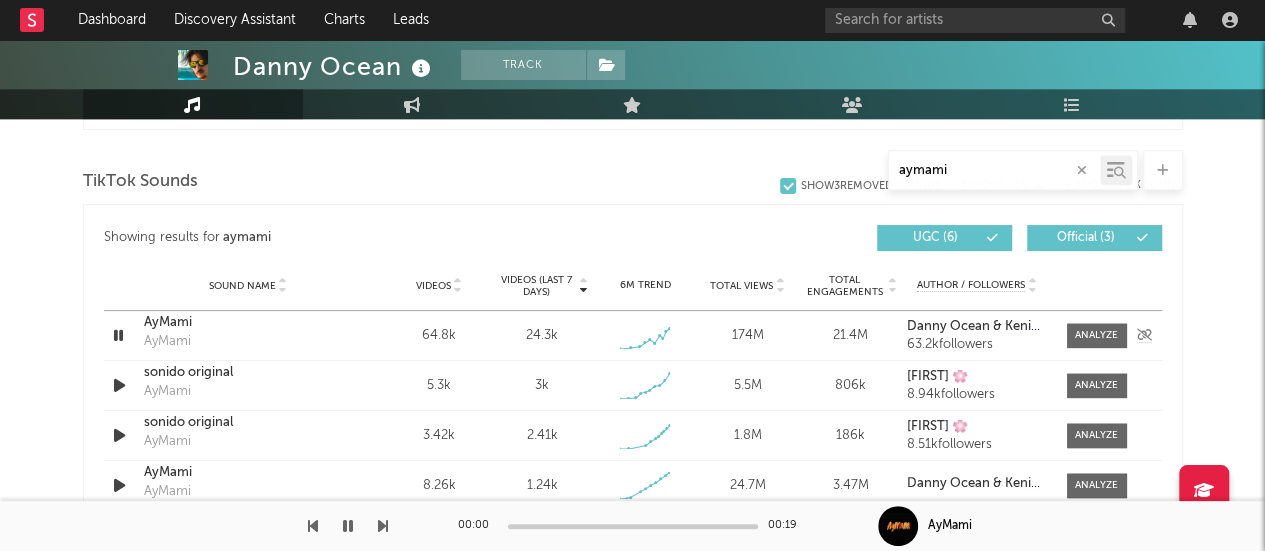 click at bounding box center [121, 335] 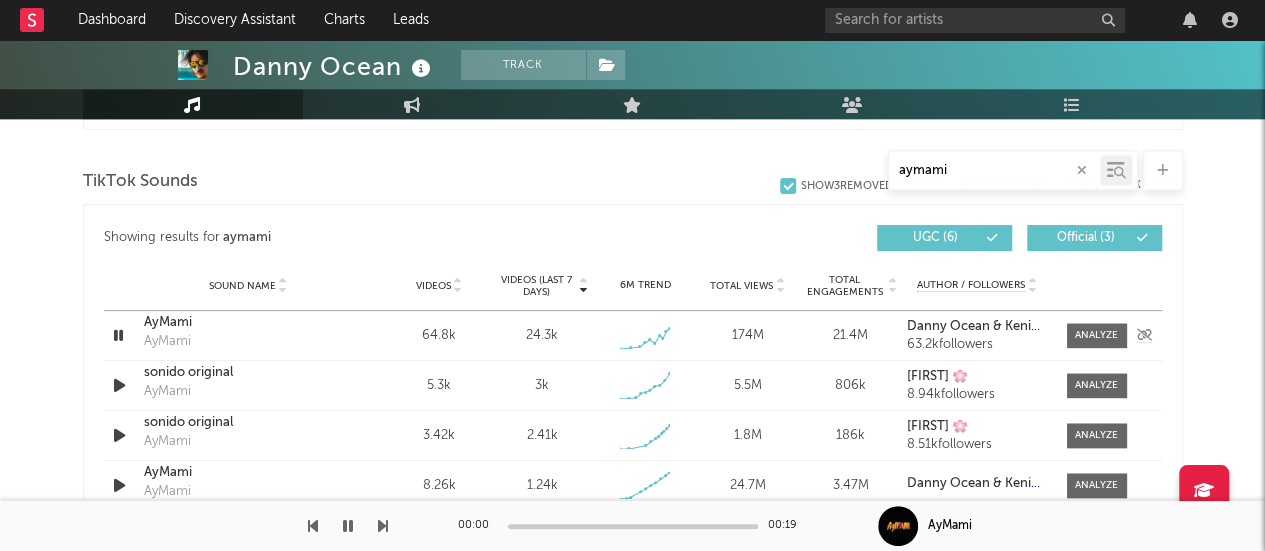 click on "AyMami" at bounding box center (248, 323) 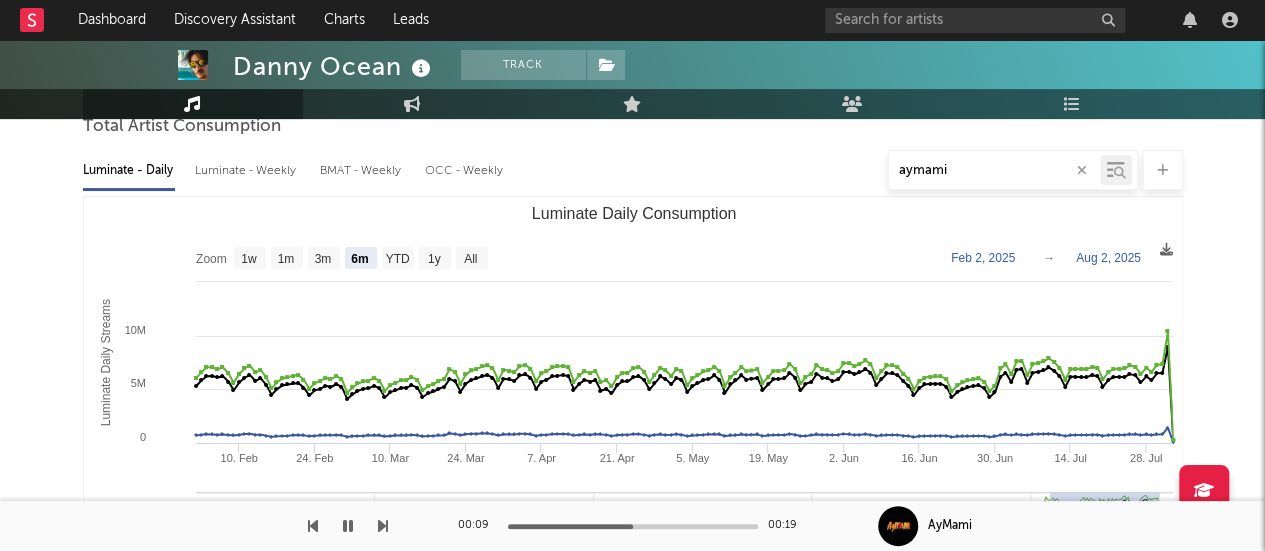scroll, scrollTop: 0, scrollLeft: 0, axis: both 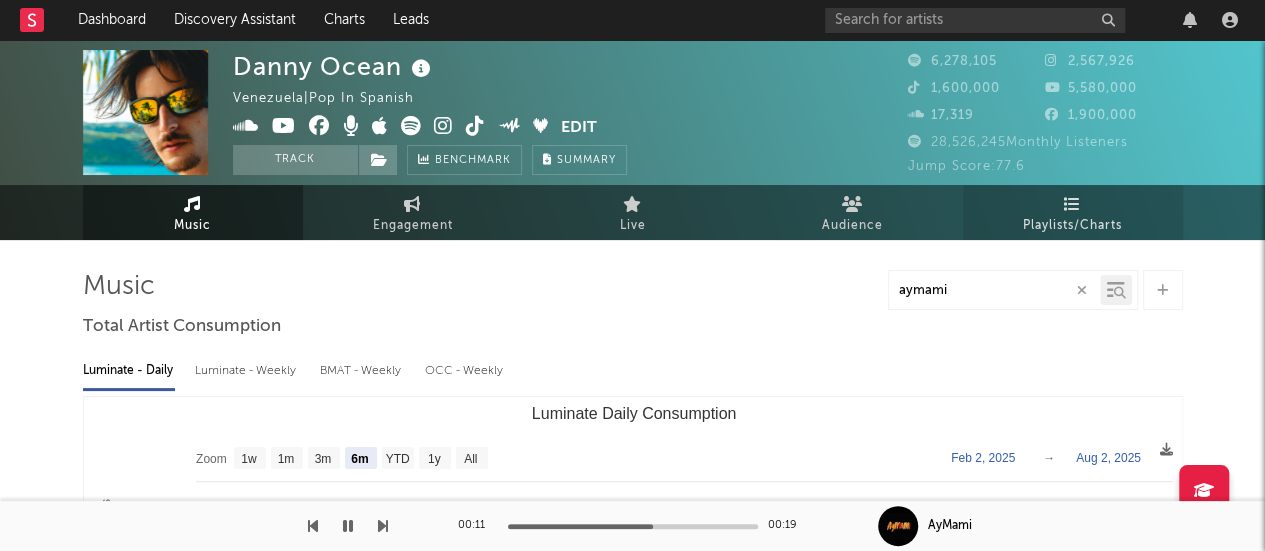 click on "Playlists/Charts" at bounding box center (1073, 212) 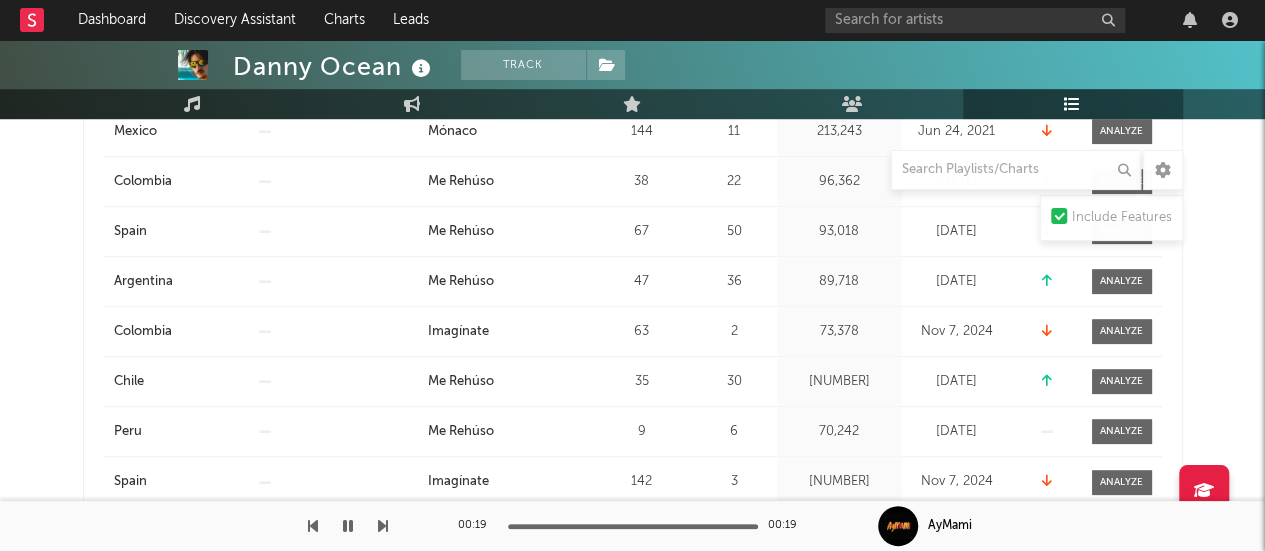 scroll, scrollTop: 249, scrollLeft: 0, axis: vertical 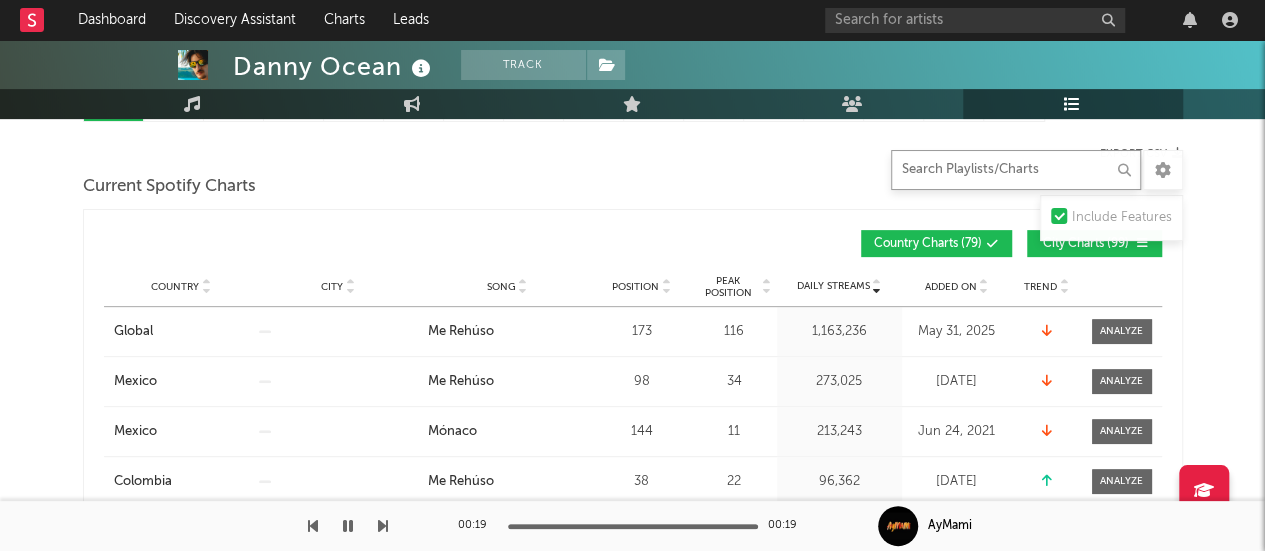 click at bounding box center (1016, 170) 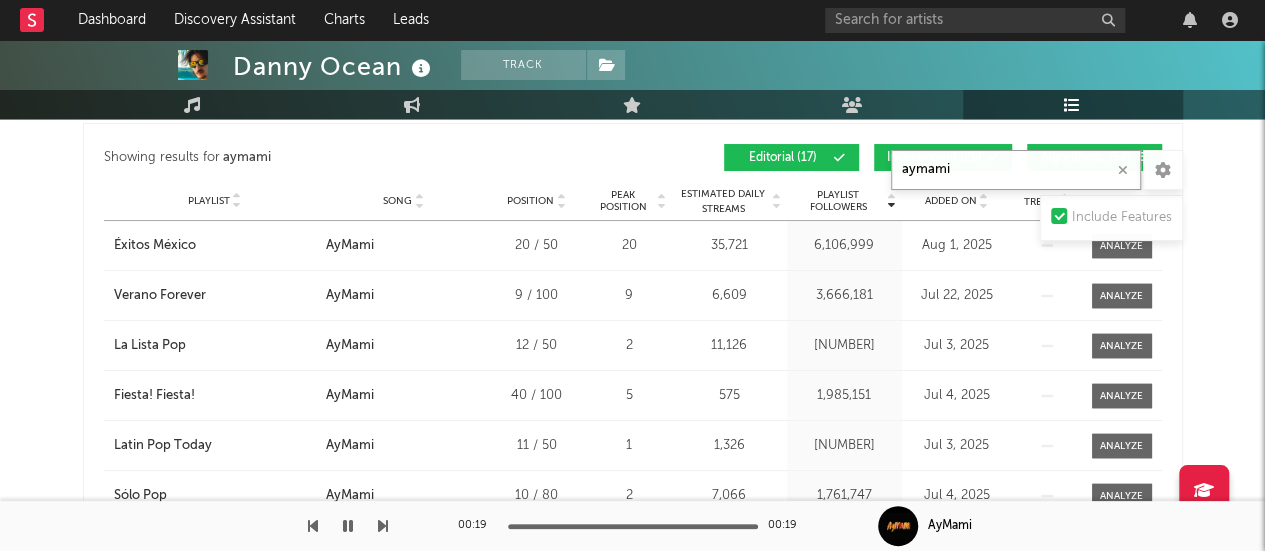 scroll, scrollTop: 1749, scrollLeft: 0, axis: vertical 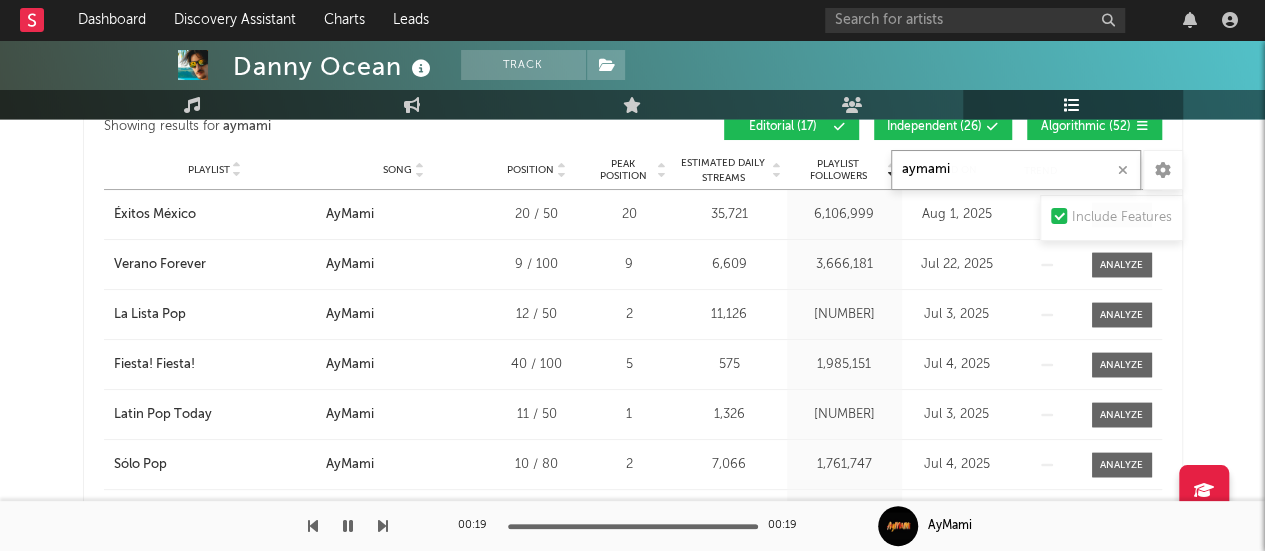 type on "aymami" 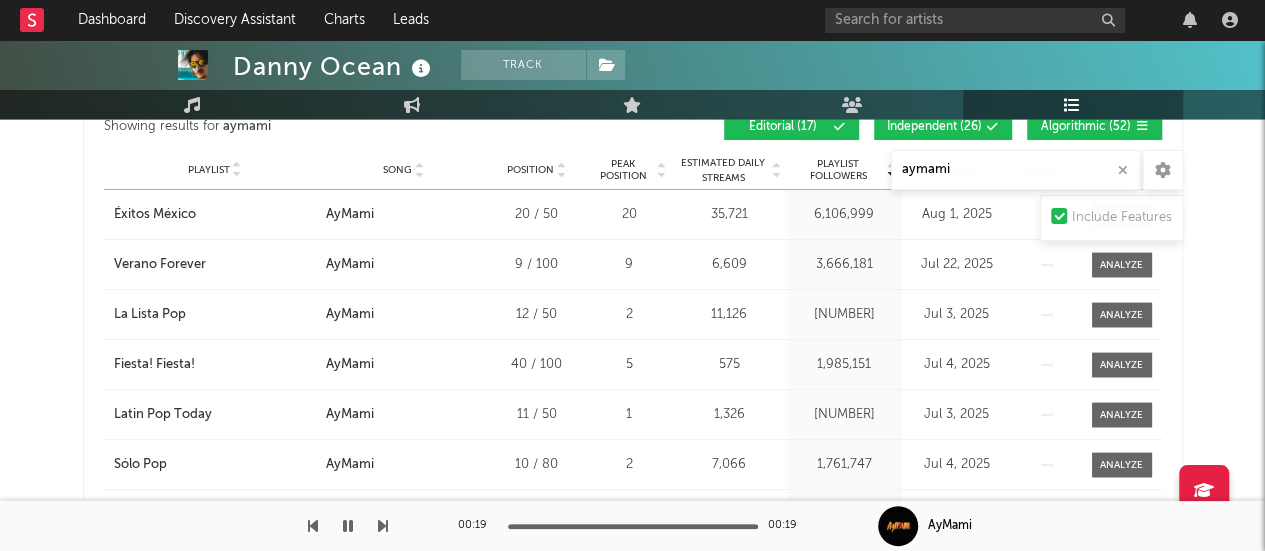 click at bounding box center [777, 174] 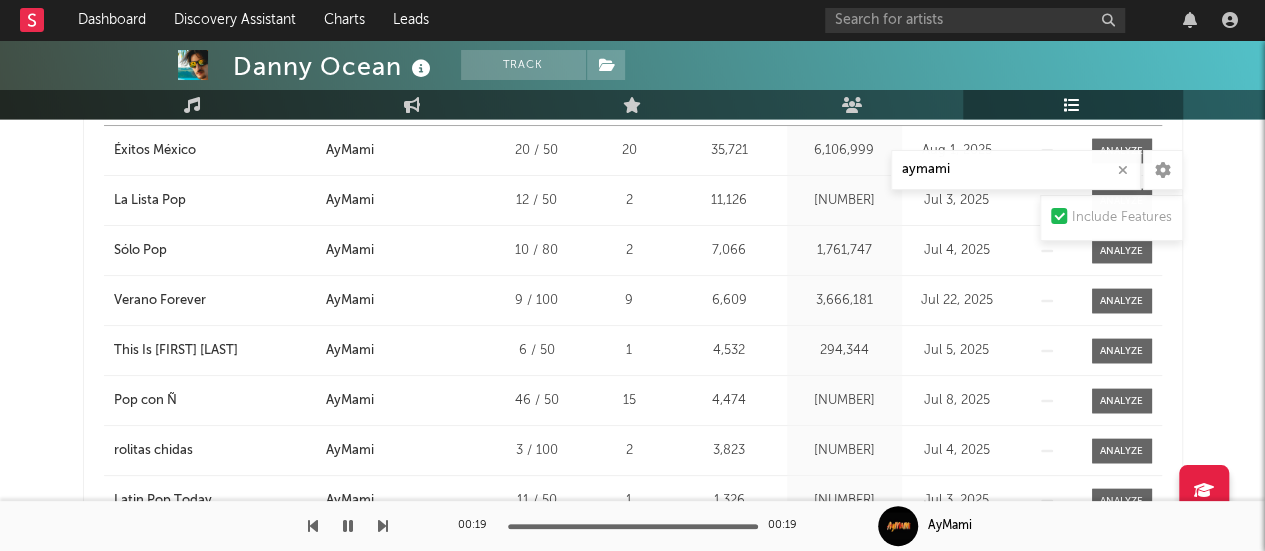 scroll, scrollTop: 1649, scrollLeft: 0, axis: vertical 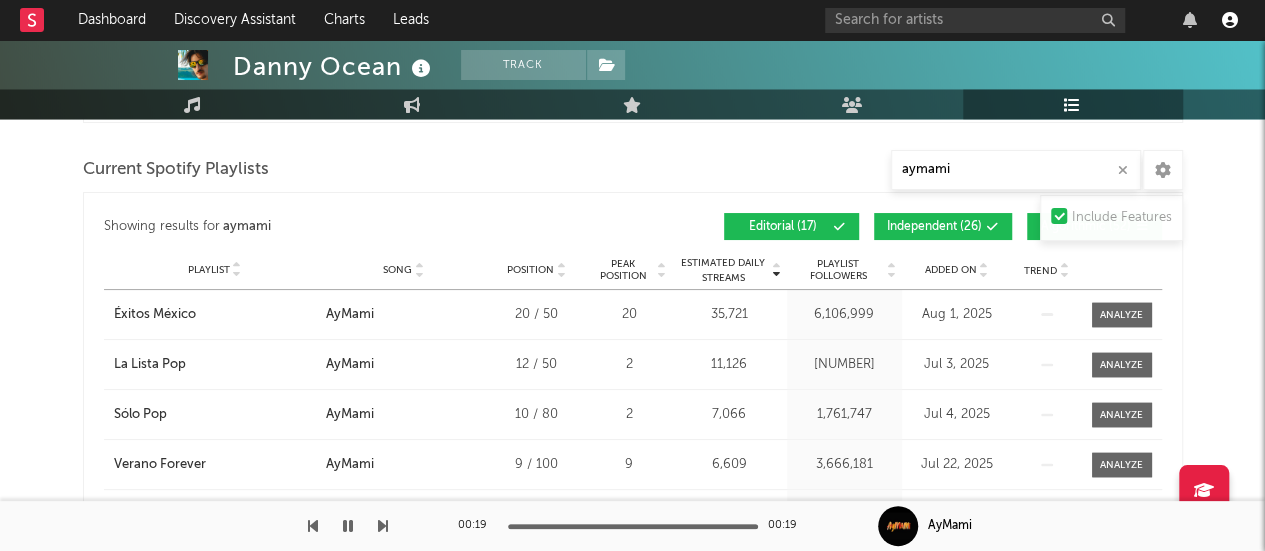 click at bounding box center [1230, 20] 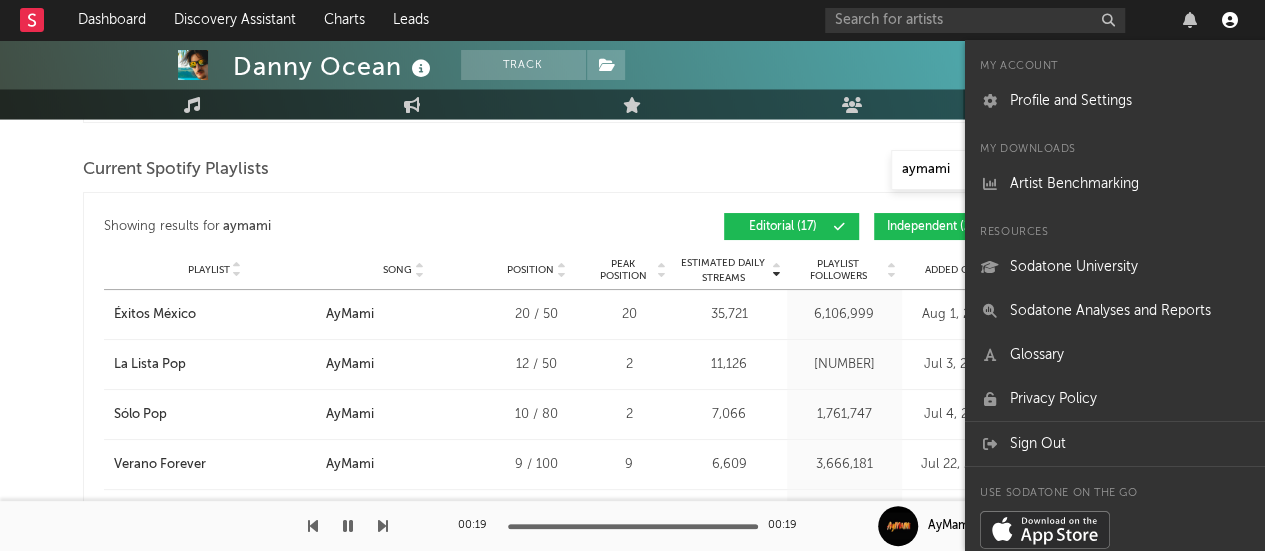 click at bounding box center (1230, 20) 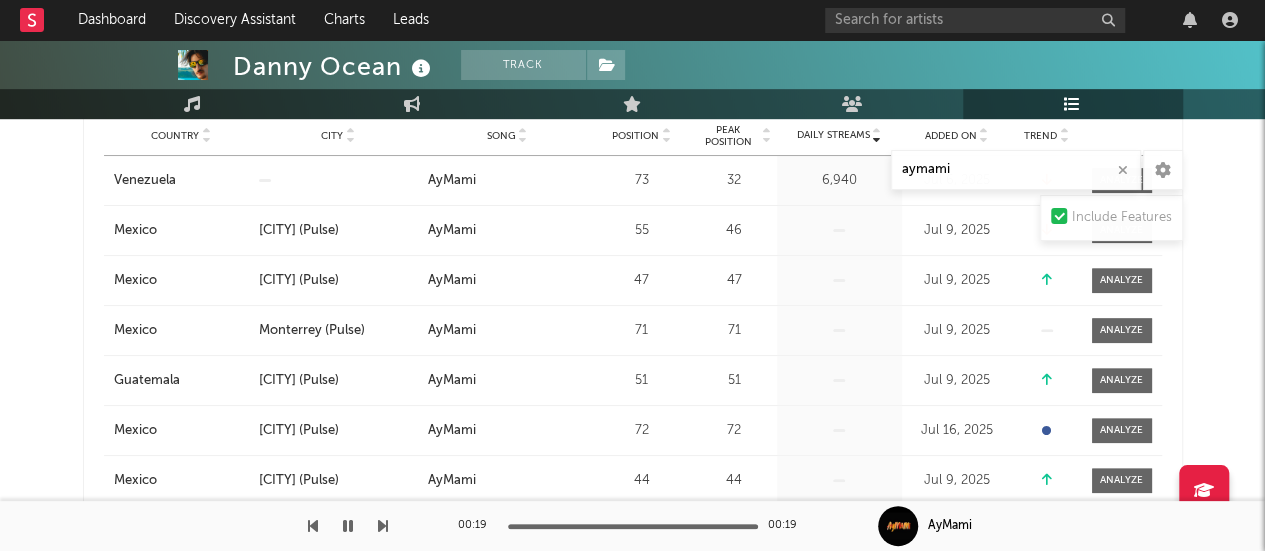 scroll, scrollTop: 0, scrollLeft: 0, axis: both 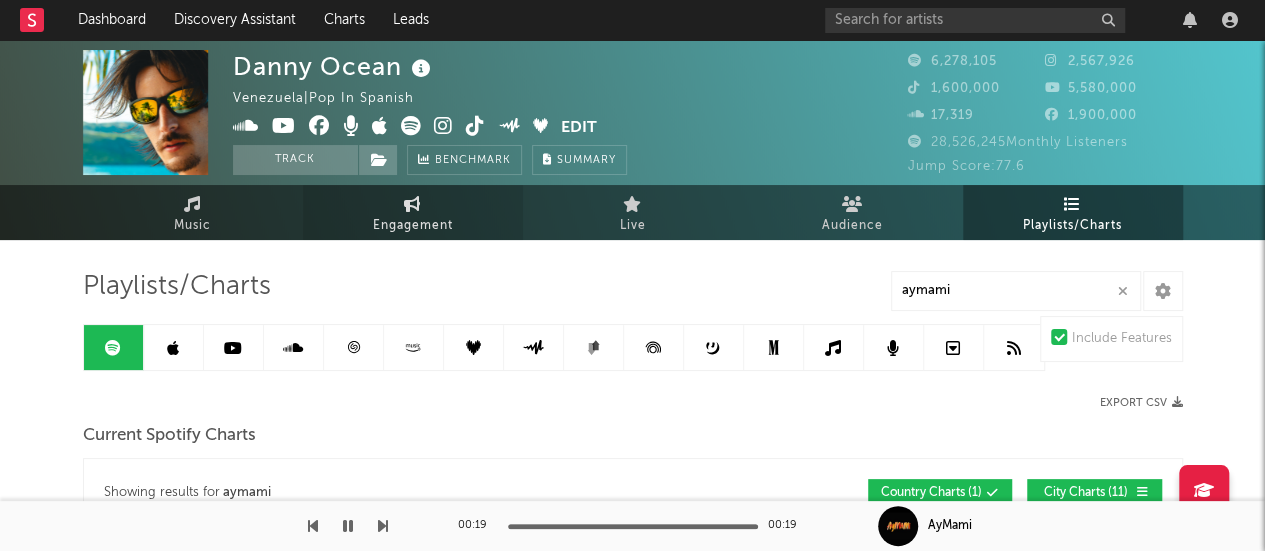 click on "Engagement" at bounding box center (413, 212) 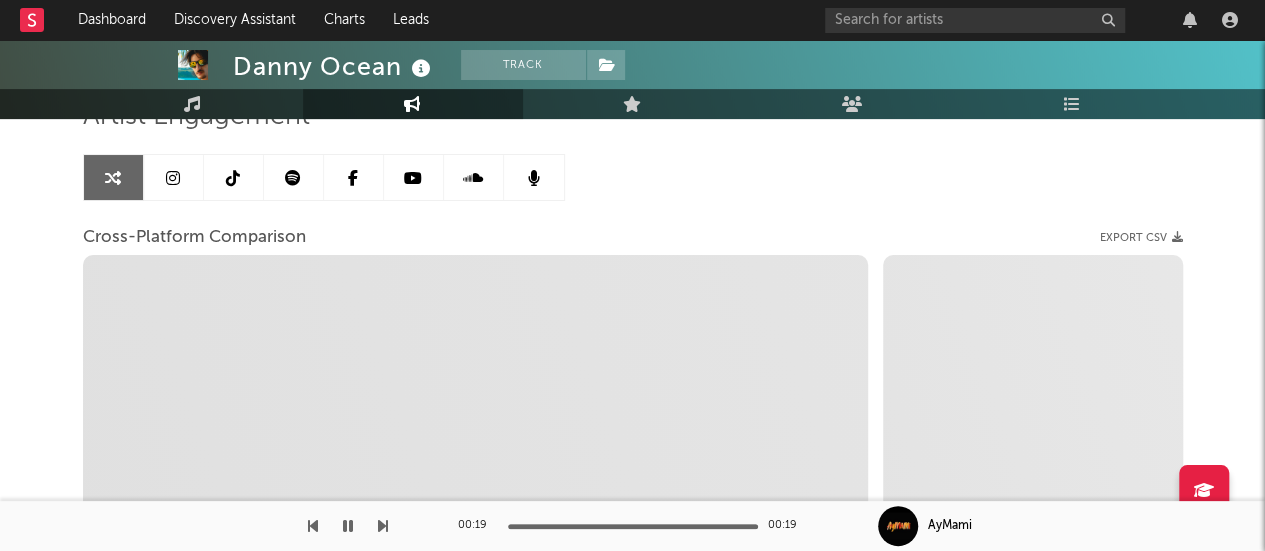 scroll, scrollTop: 200, scrollLeft: 0, axis: vertical 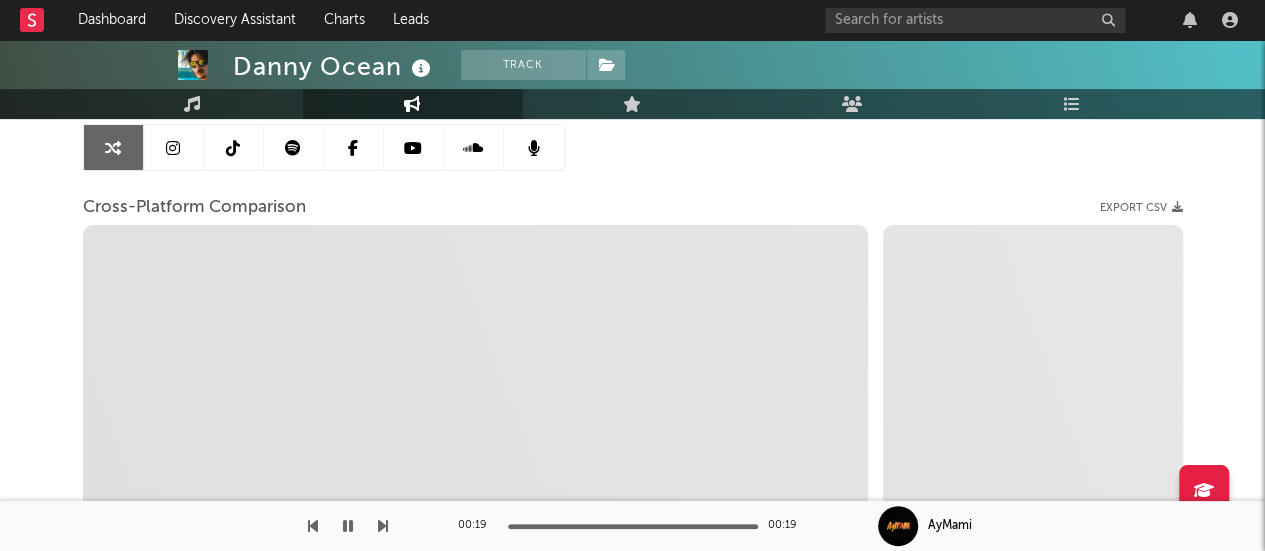 select on "1m" 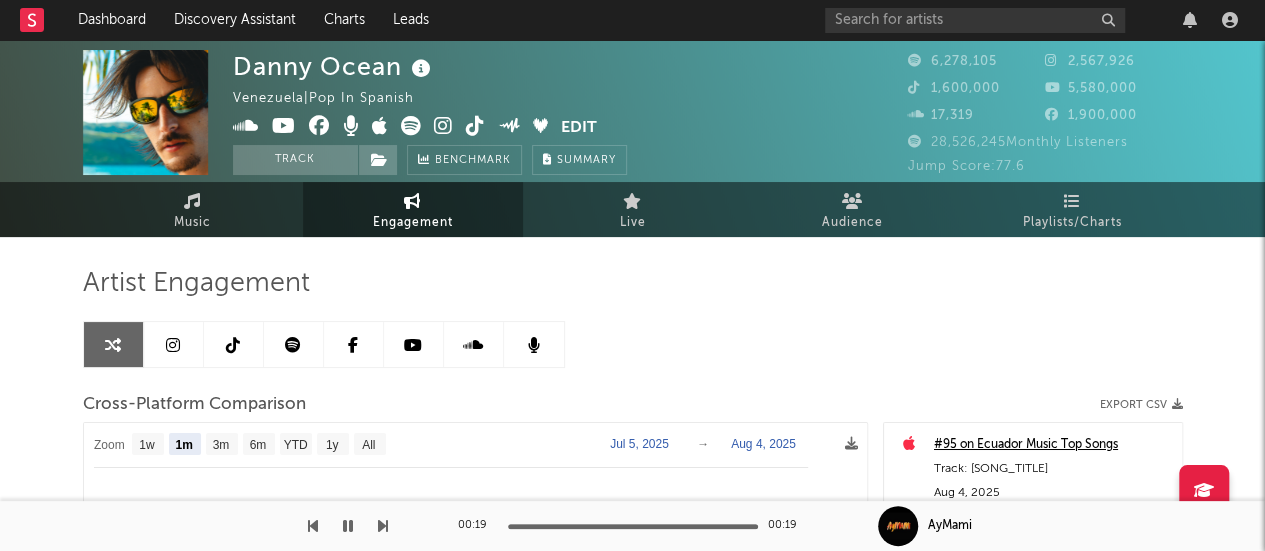 scroll, scrollTop: 0, scrollLeft: 0, axis: both 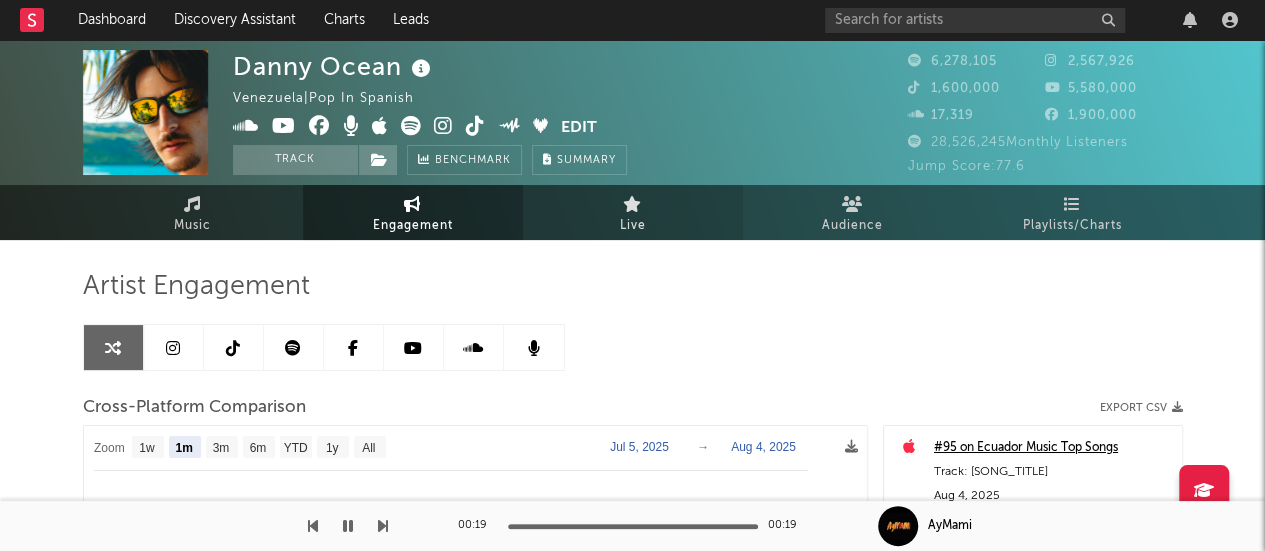 click on "Live" at bounding box center [633, 212] 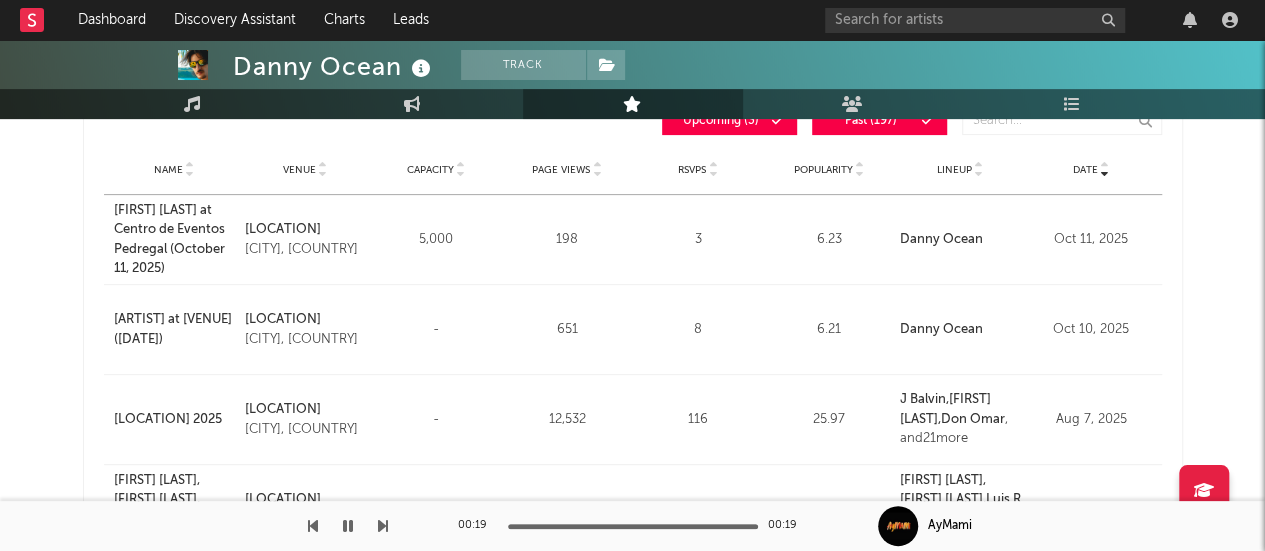 scroll, scrollTop: 0, scrollLeft: 0, axis: both 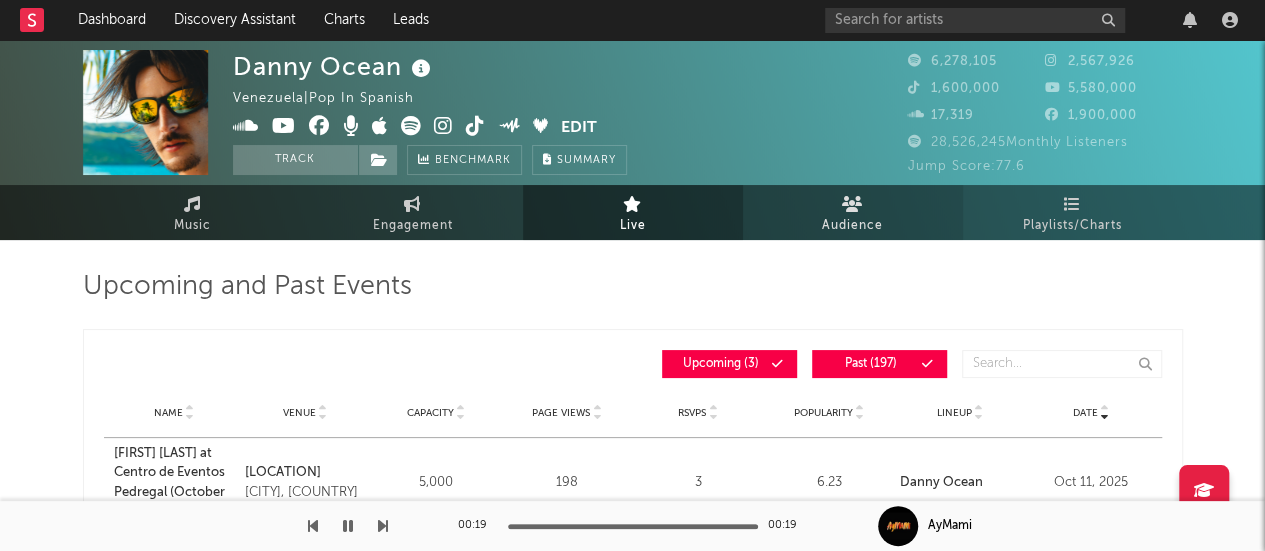 click on "Audience" at bounding box center (853, 212) 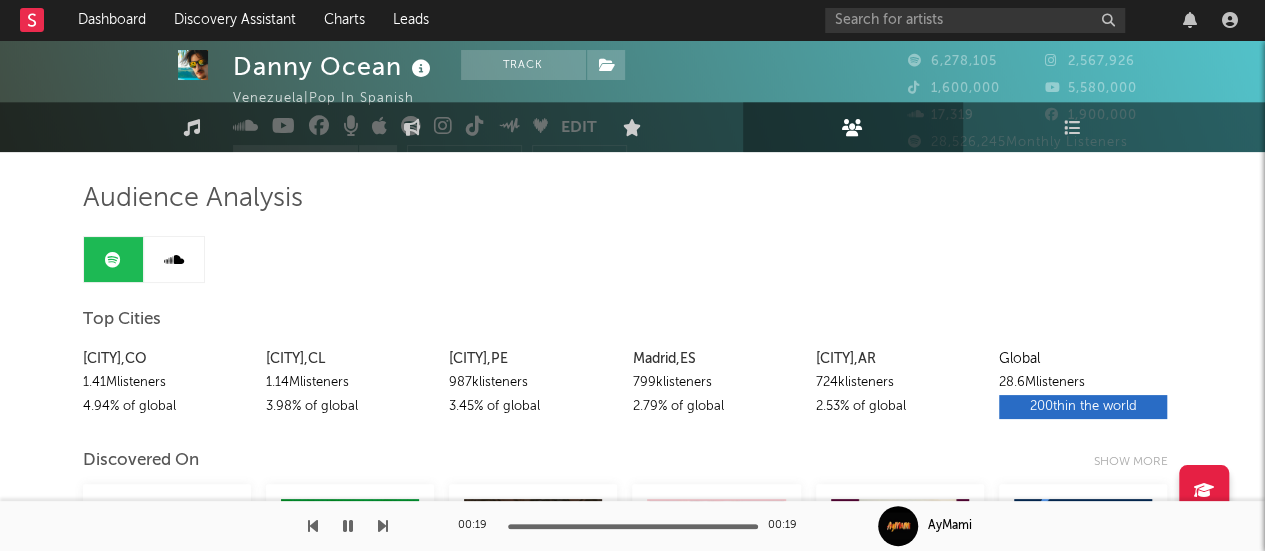 scroll, scrollTop: 0, scrollLeft: 0, axis: both 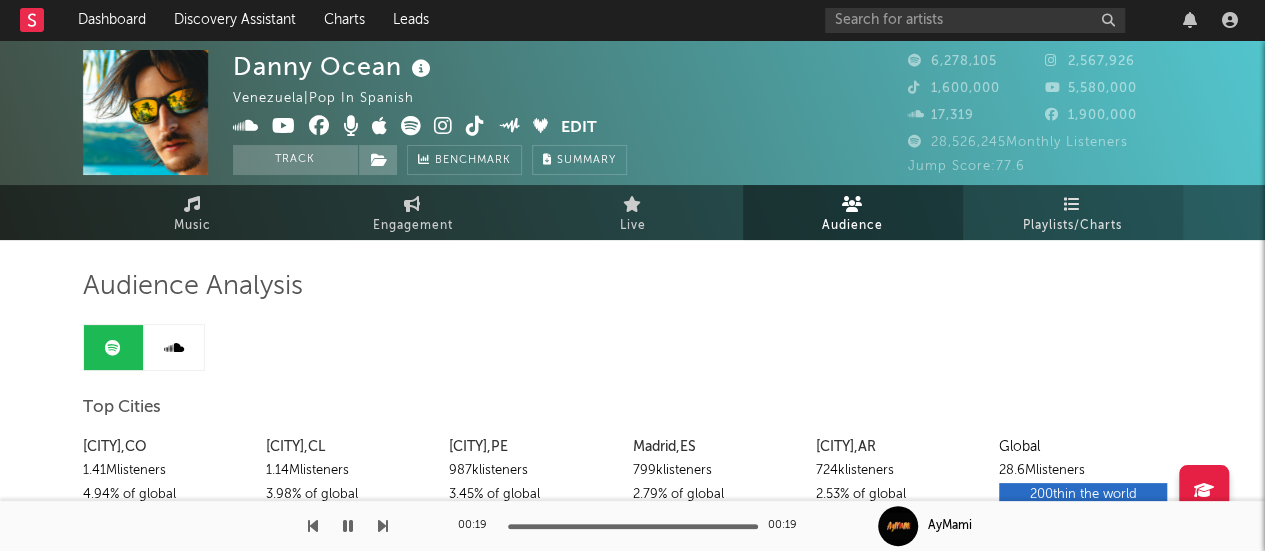 click on "Playlists/Charts" at bounding box center (1072, 226) 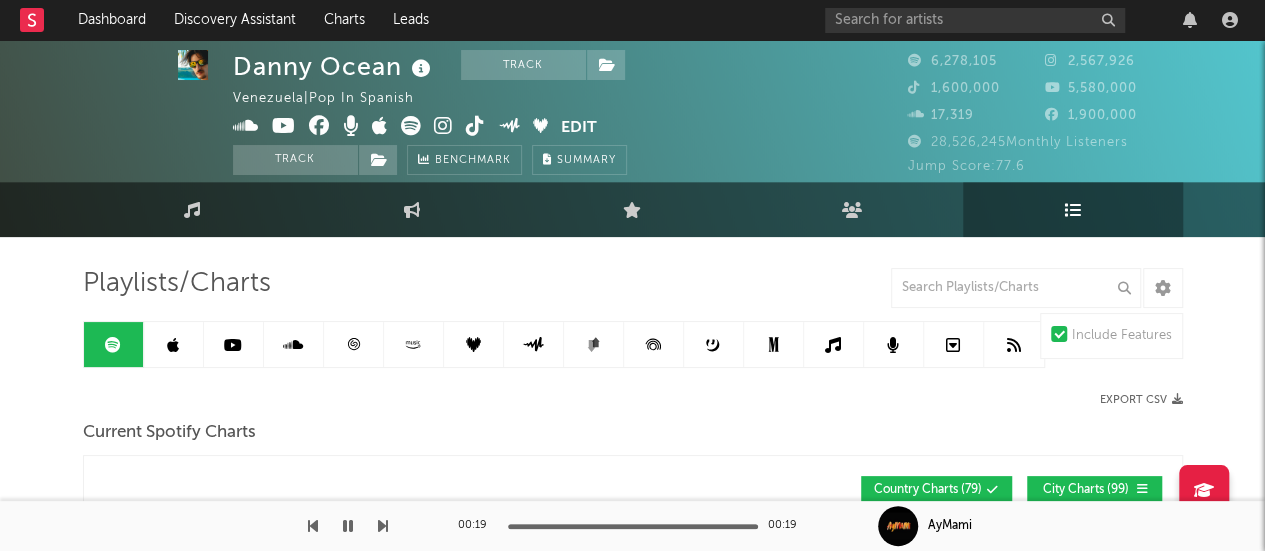 scroll, scrollTop: 0, scrollLeft: 0, axis: both 